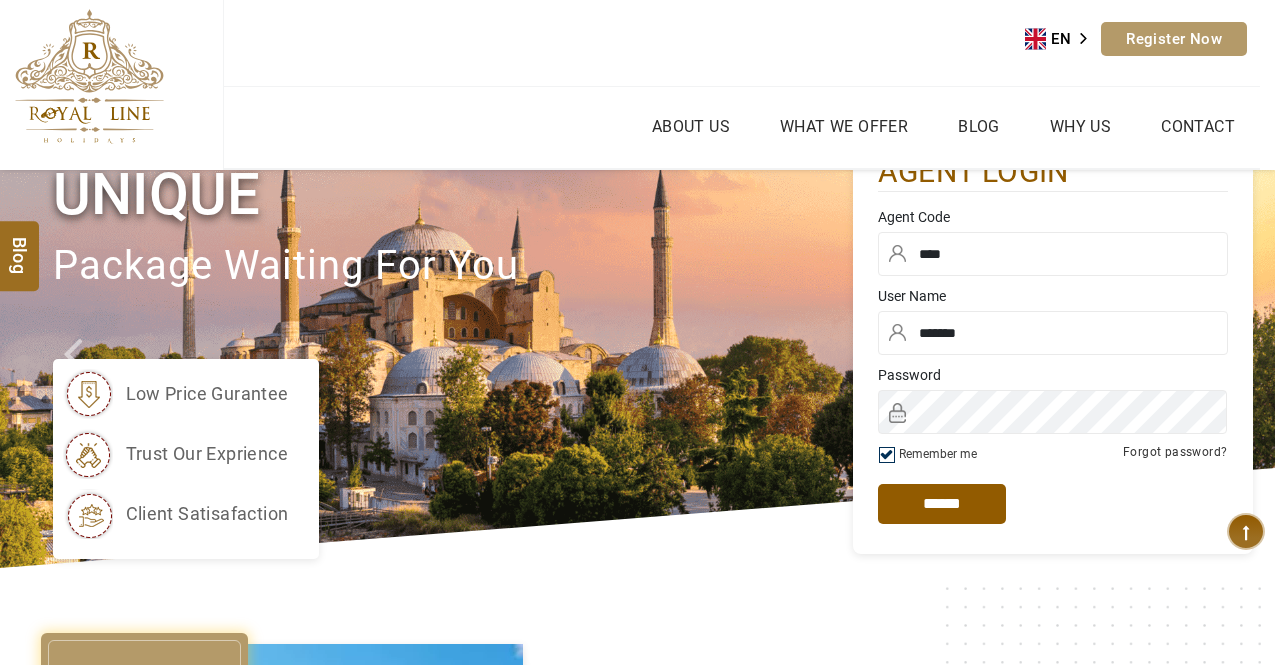 scroll, scrollTop: 0, scrollLeft: 0, axis: both 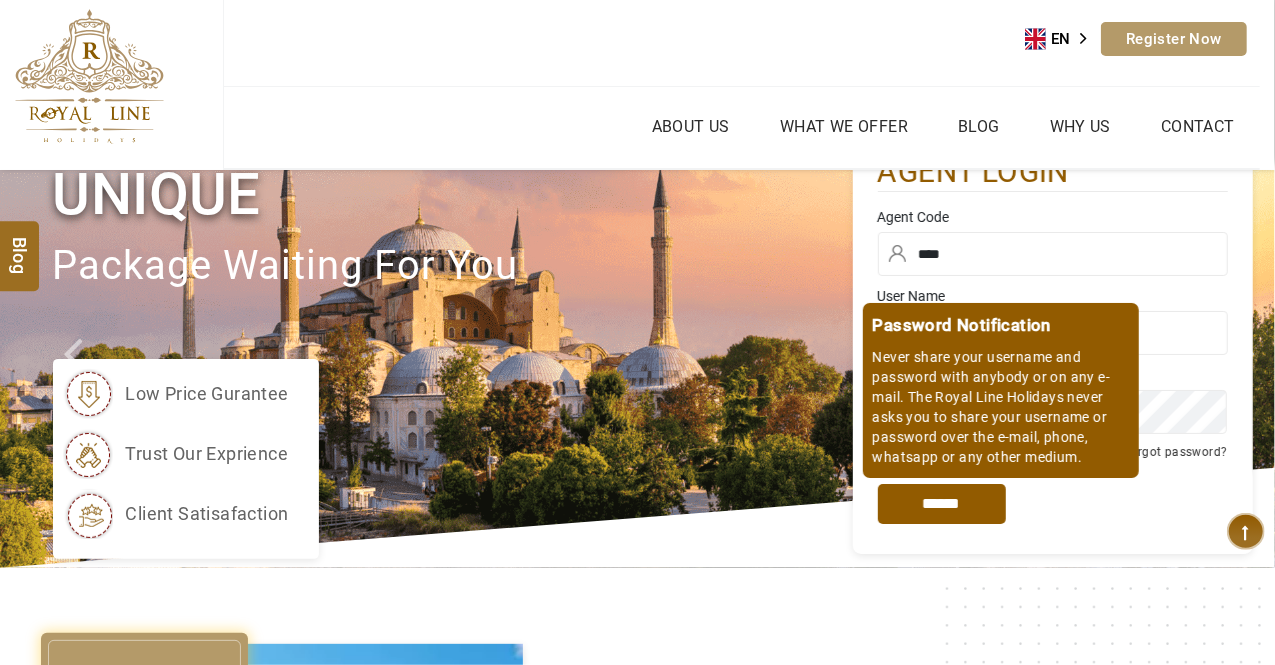 drag, startPoint x: 0, startPoint y: 0, endPoint x: 963, endPoint y: 502, distance: 1085.9894 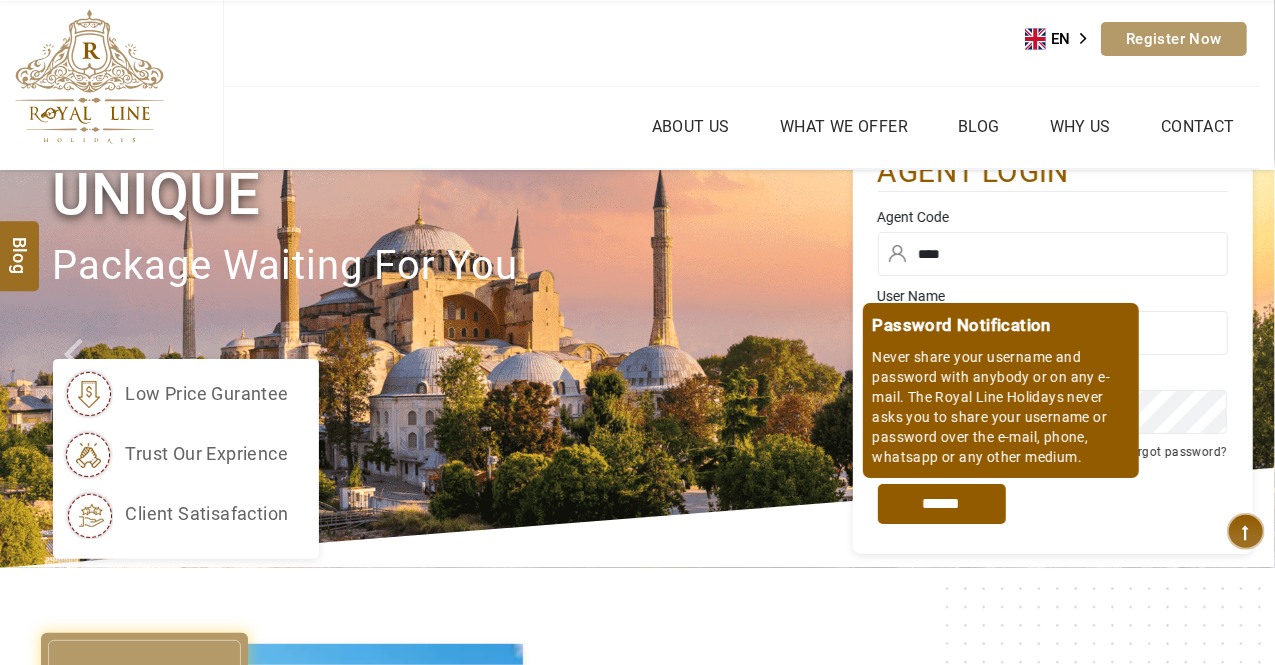 scroll, scrollTop: 2143, scrollLeft: 0, axis: vertical 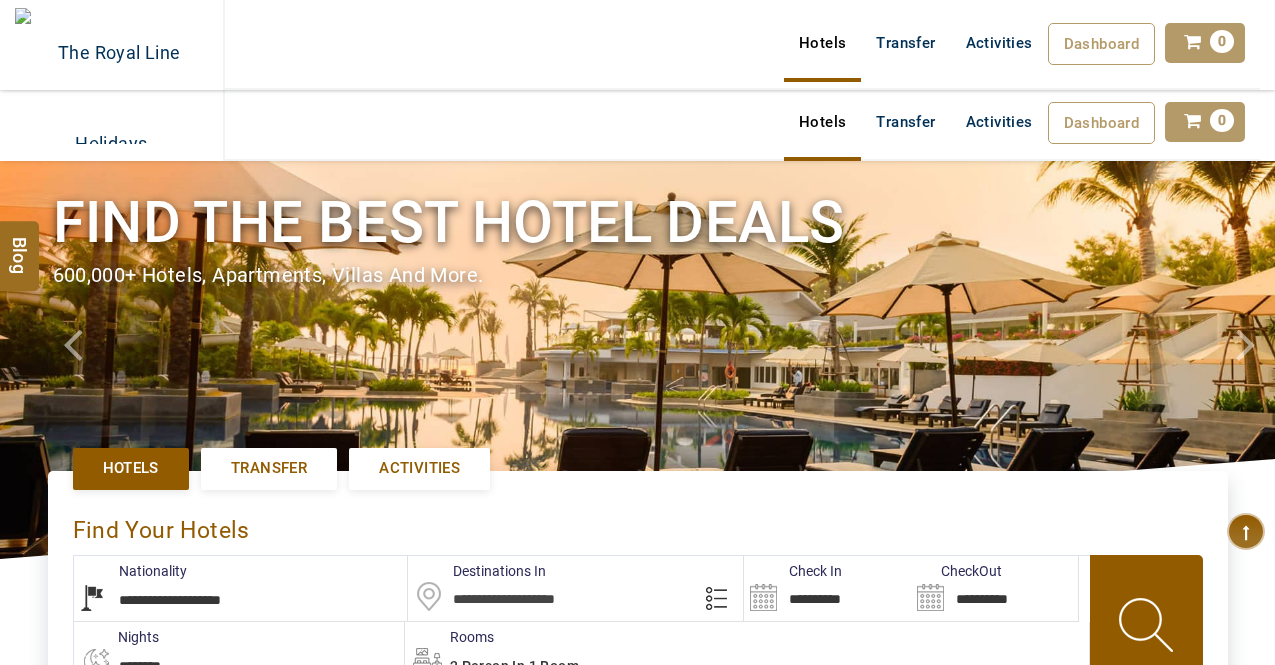 select on "**********" 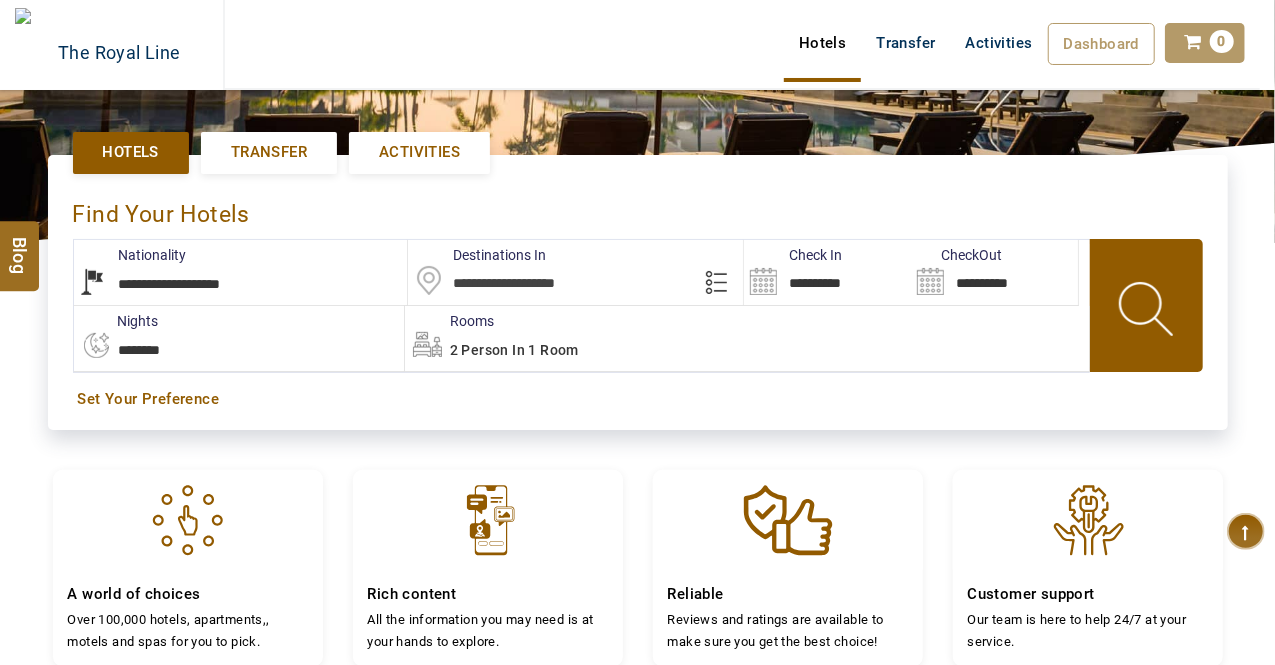 scroll, scrollTop: 317, scrollLeft: 0, axis: vertical 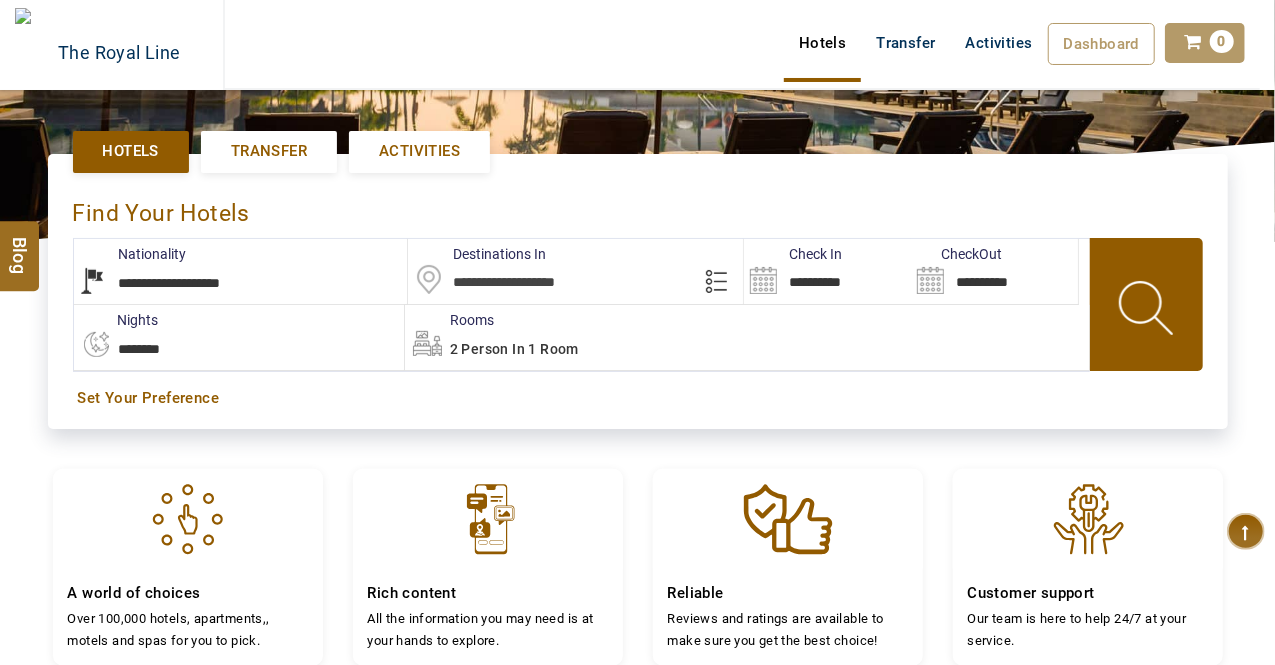 click at bounding box center (575, 271) 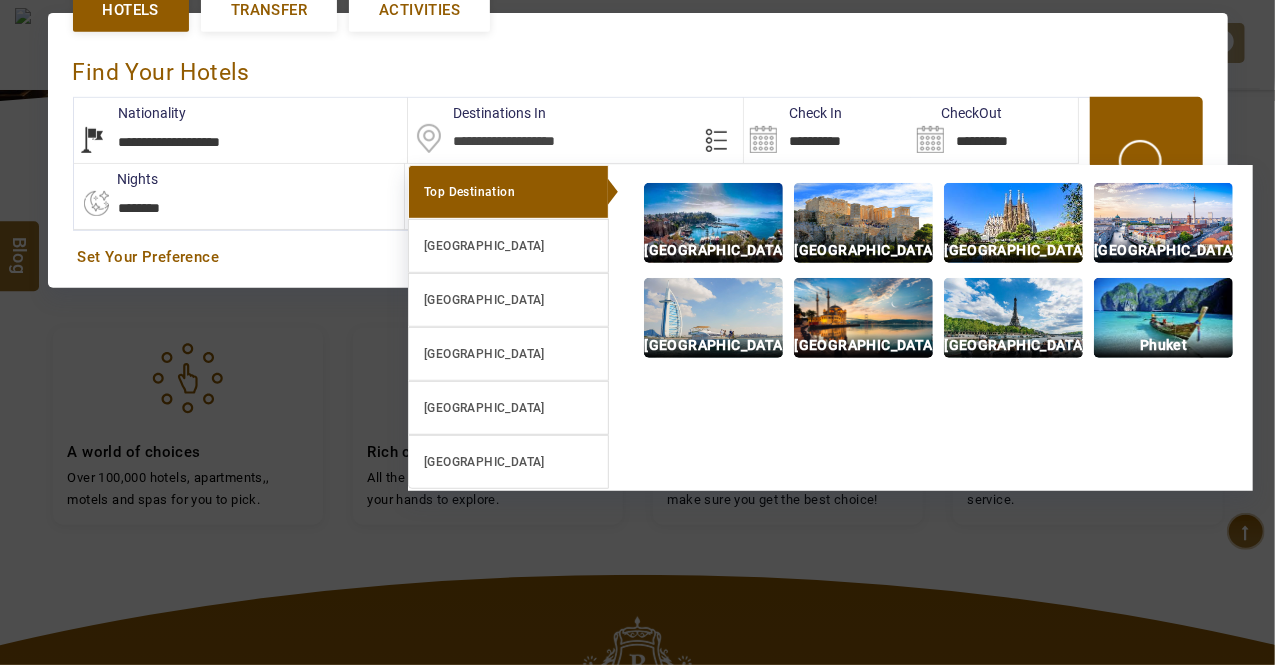 scroll, scrollTop: 459, scrollLeft: 0, axis: vertical 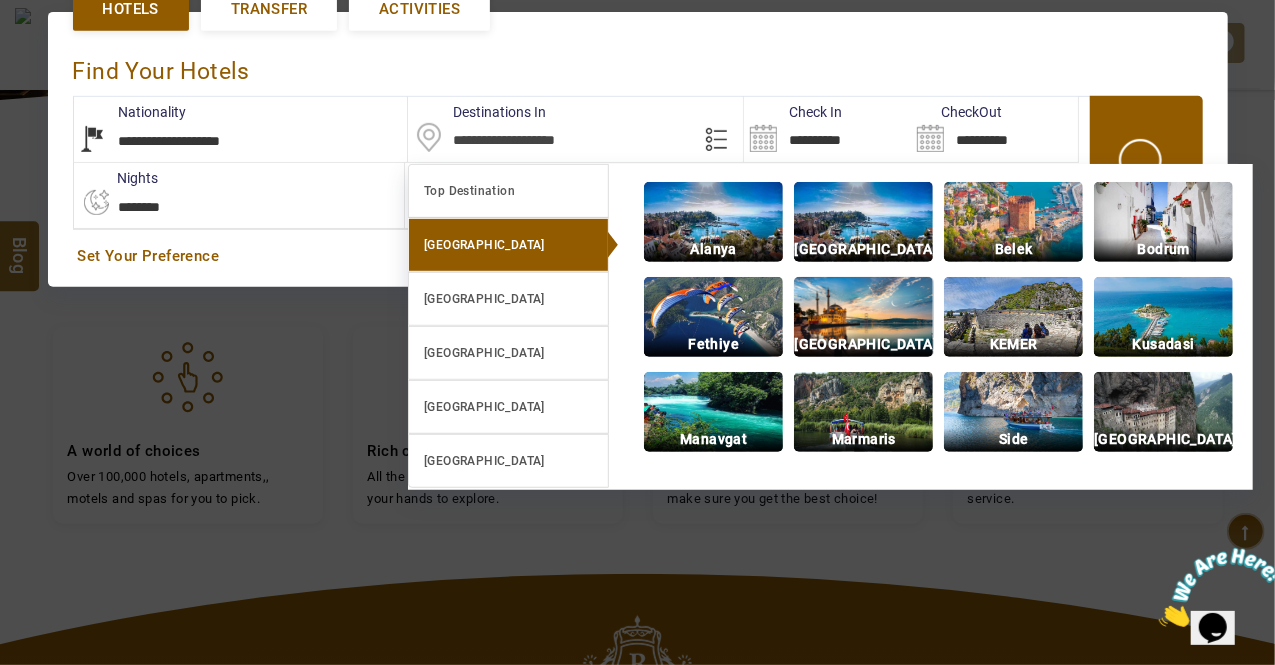 click at bounding box center [863, 317] 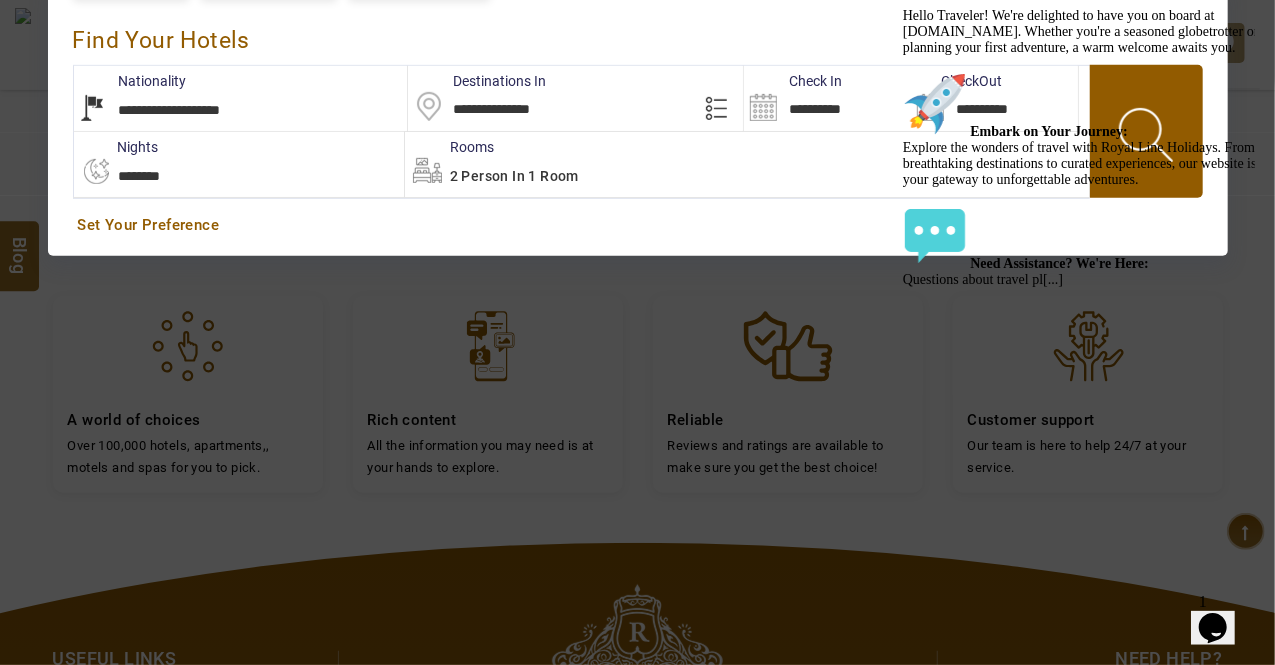scroll, scrollTop: 488, scrollLeft: 0, axis: vertical 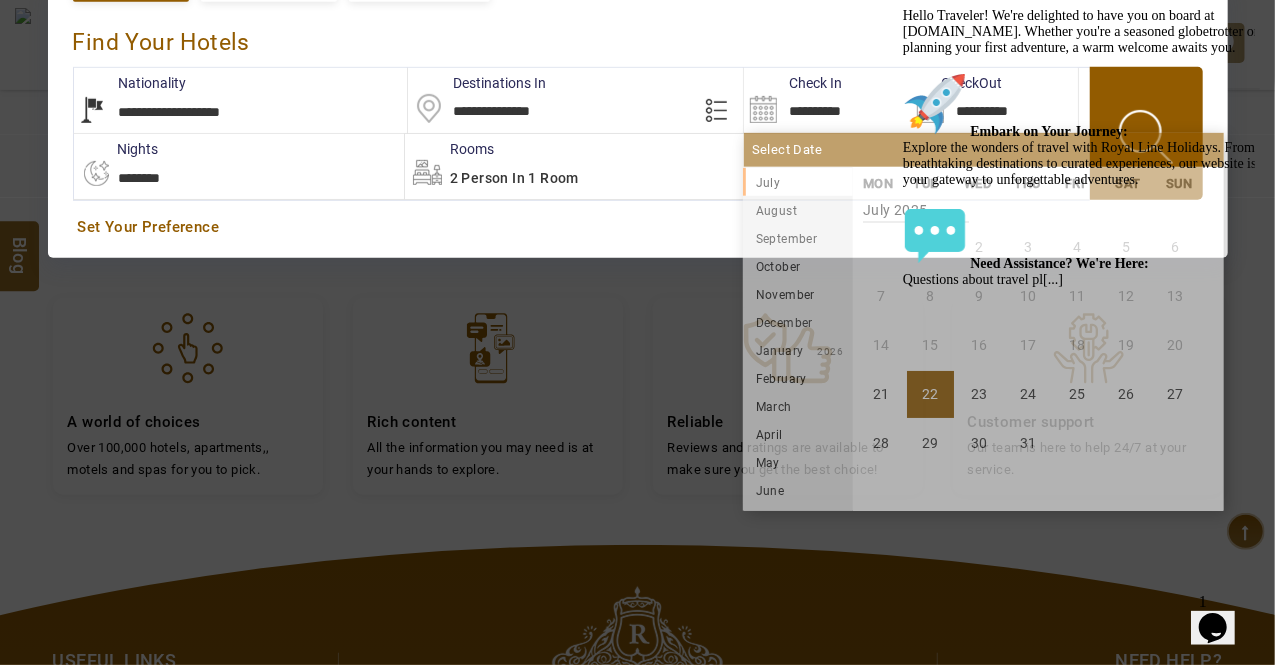 click on "**********" at bounding box center [827, 100] 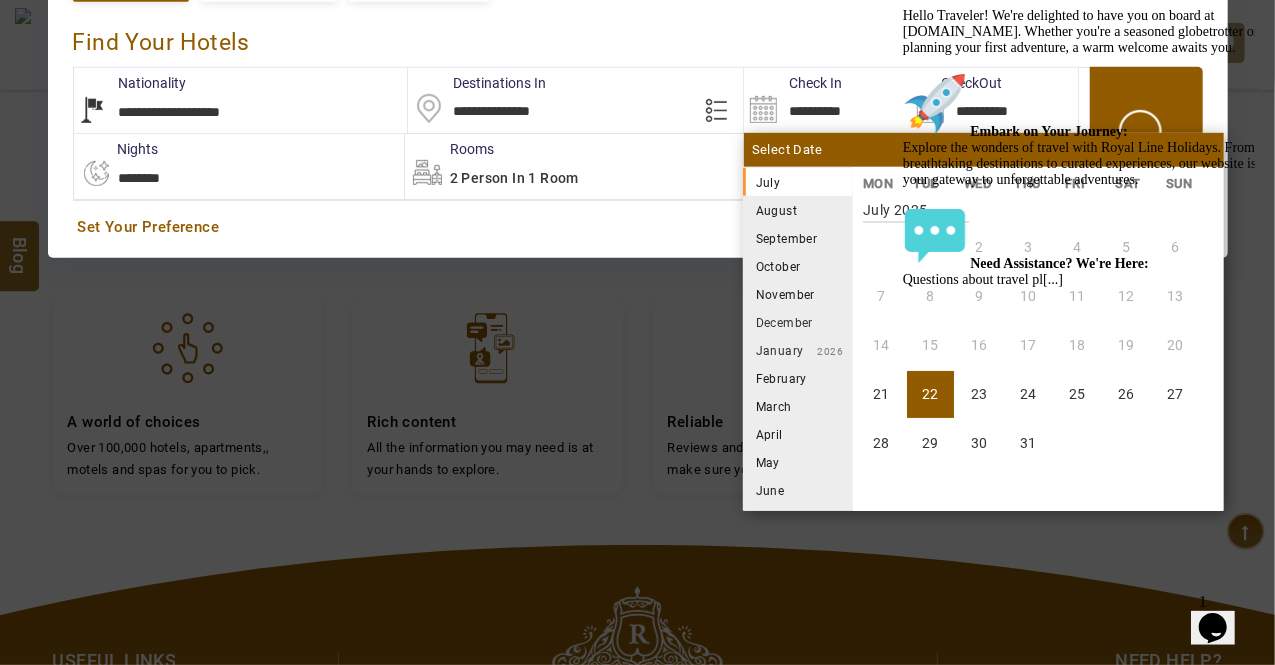click on "August" at bounding box center [798, 210] 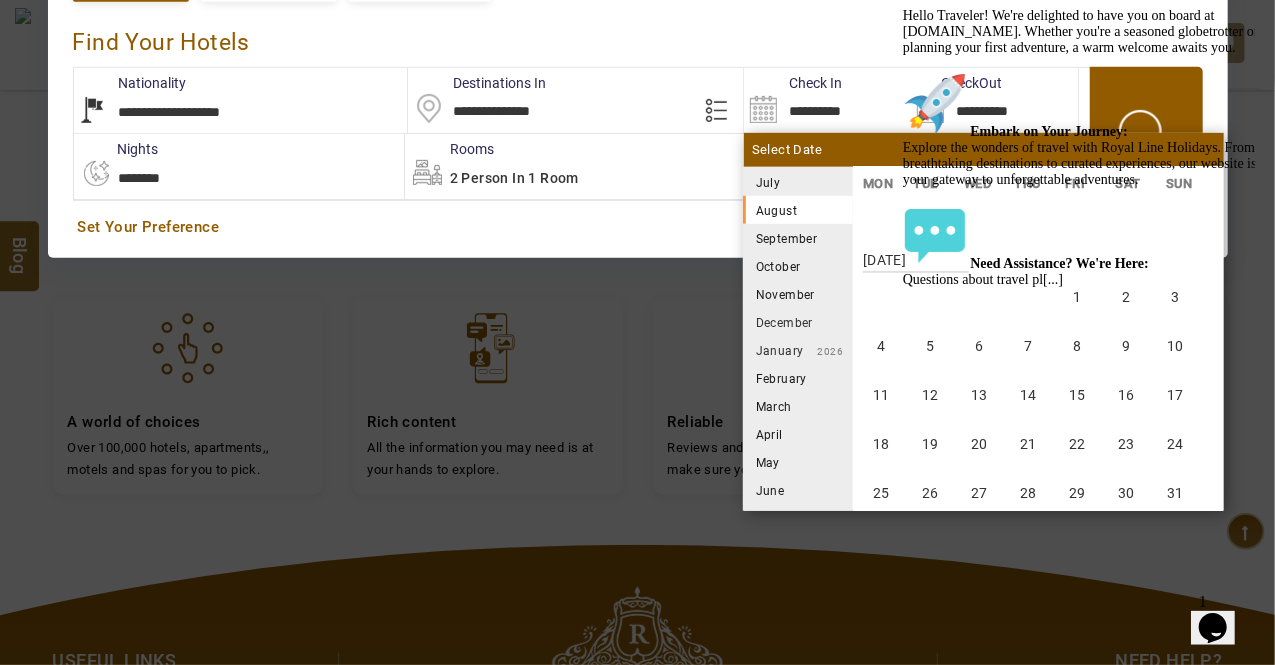 scroll, scrollTop: 370, scrollLeft: 0, axis: vertical 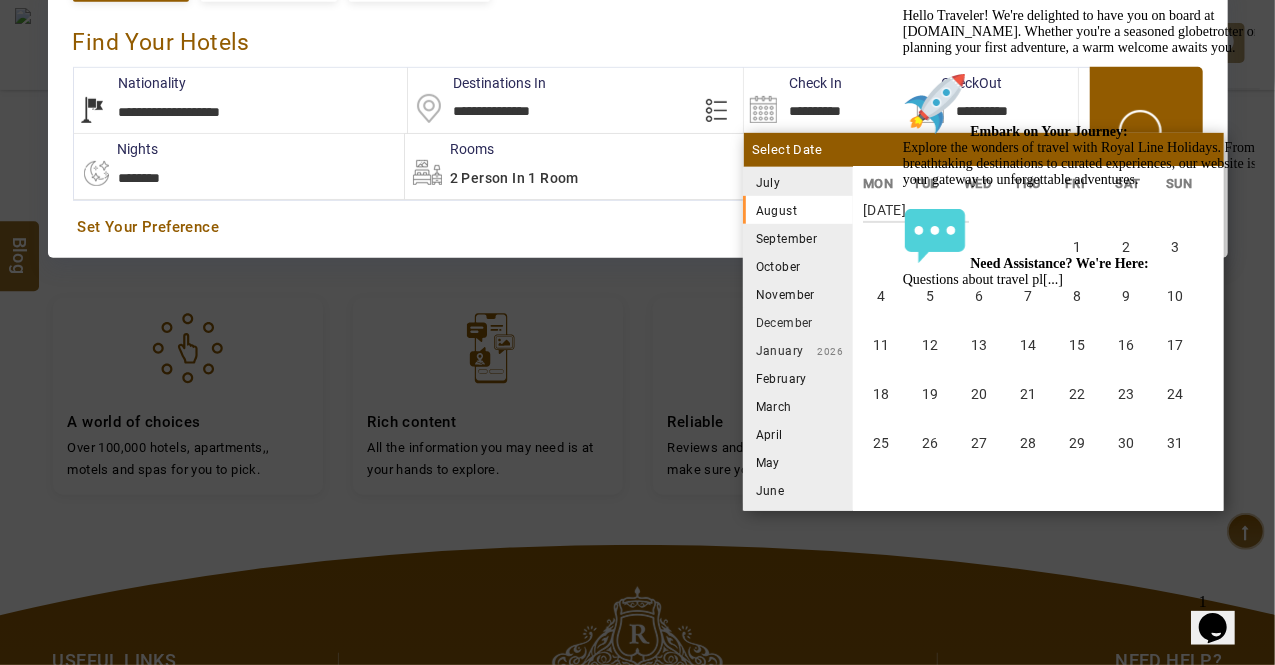 click at bounding box center [902, -75] 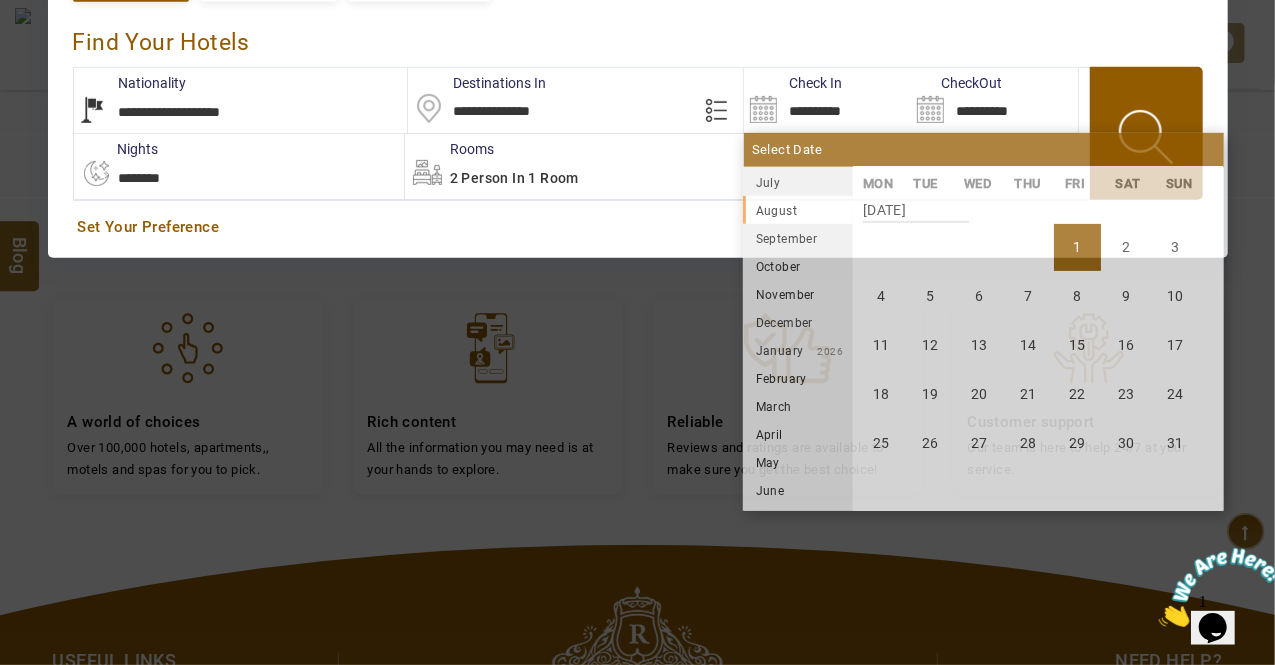 click on "1" at bounding box center (1077, 247) 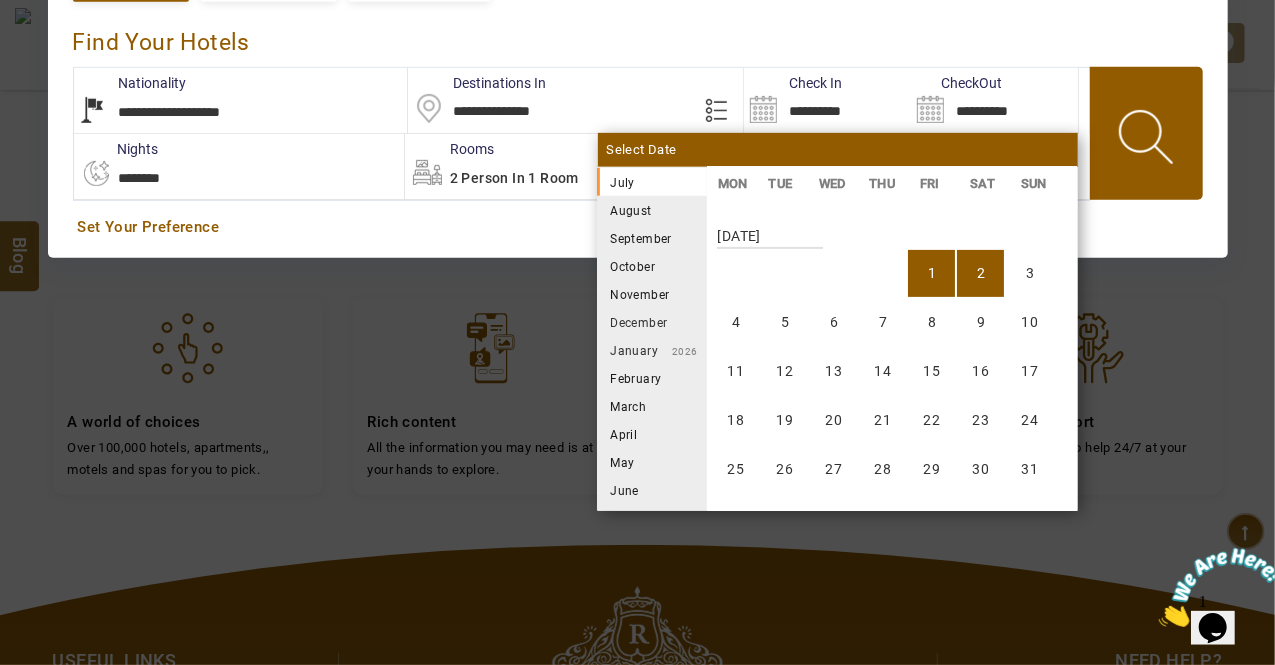 scroll, scrollTop: 370, scrollLeft: 0, axis: vertical 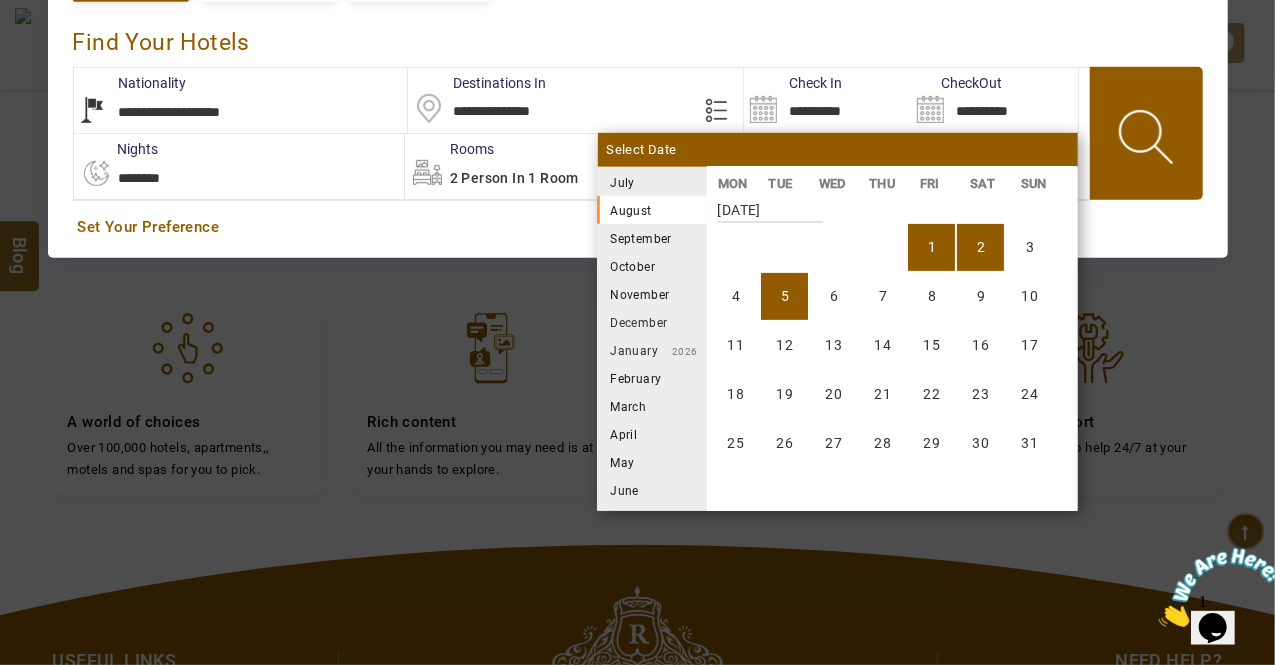 click on "5" at bounding box center [784, 296] 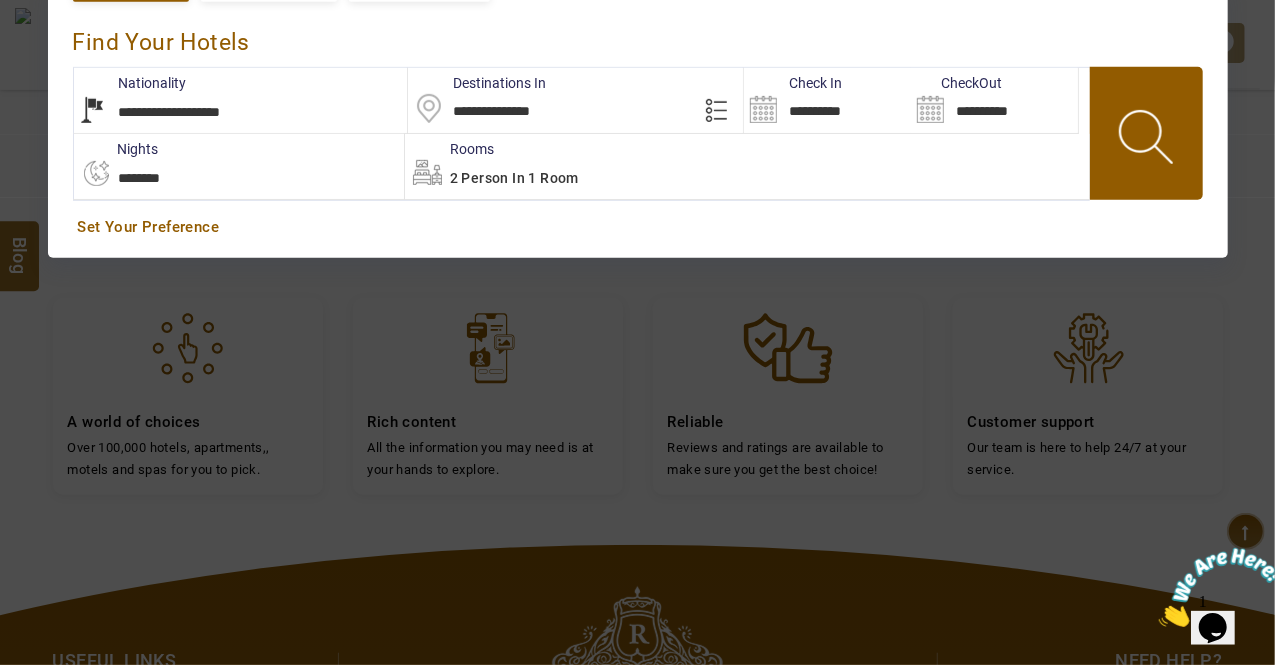 click at bounding box center (1148, 140) 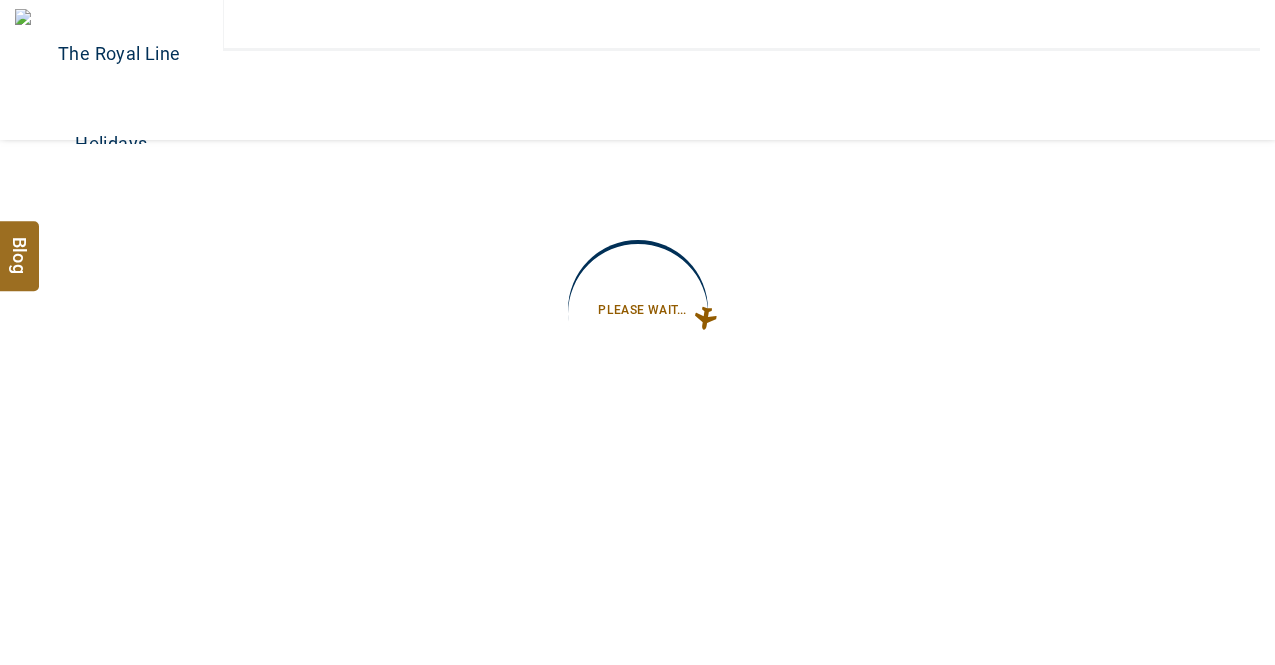 scroll, scrollTop: 0, scrollLeft: 0, axis: both 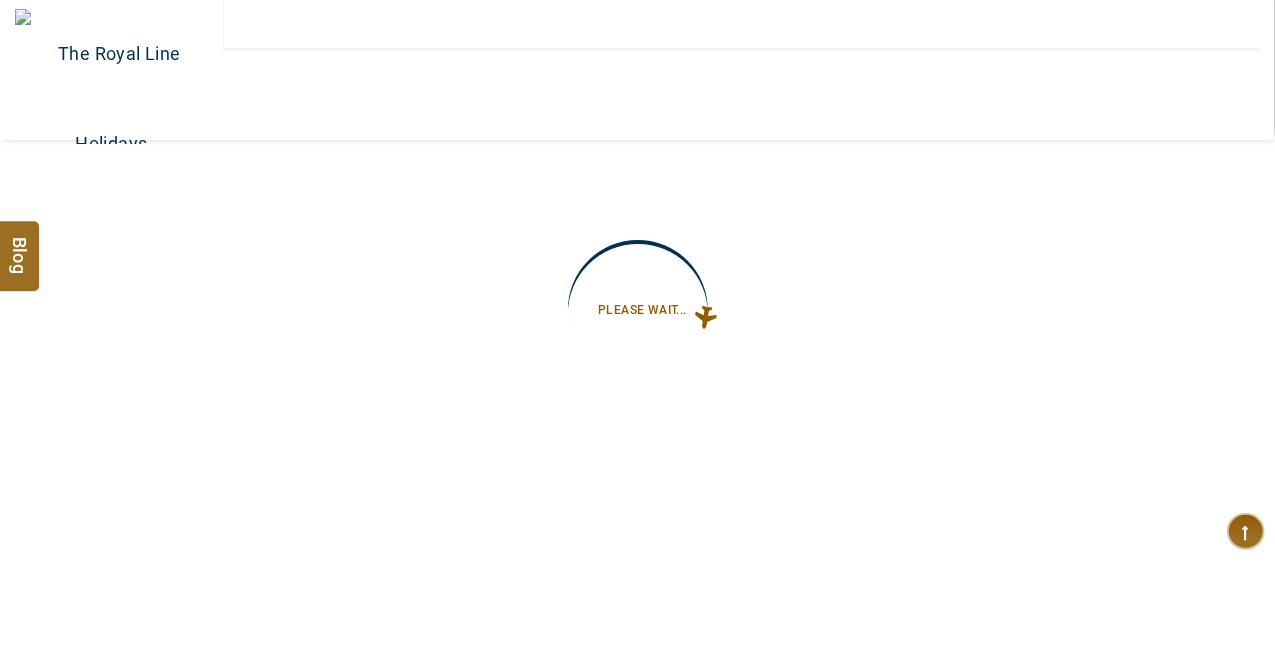type on "**********" 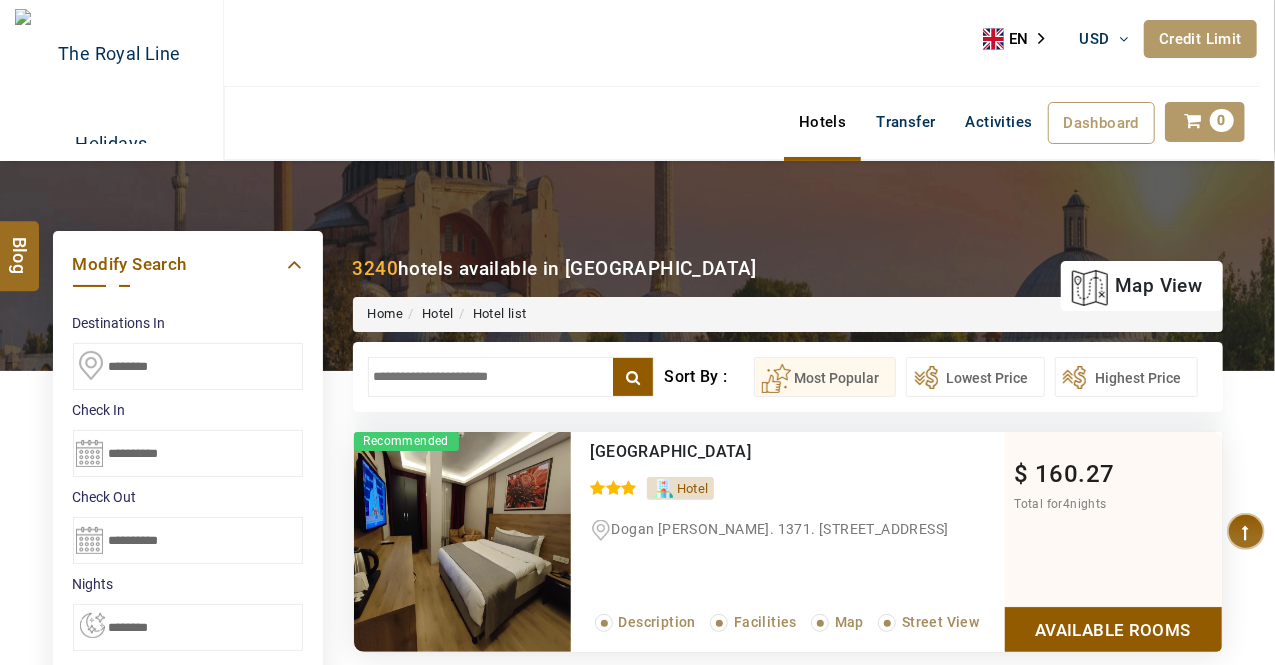 click at bounding box center (511, 377) 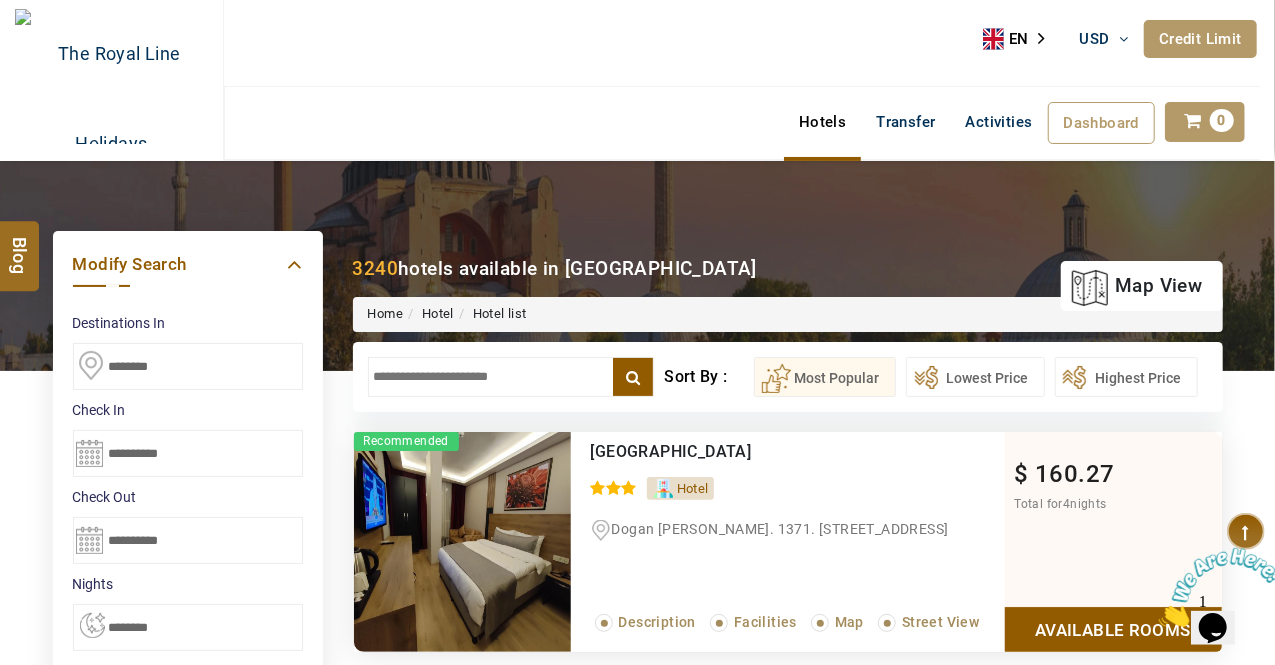scroll, scrollTop: 0, scrollLeft: 0, axis: both 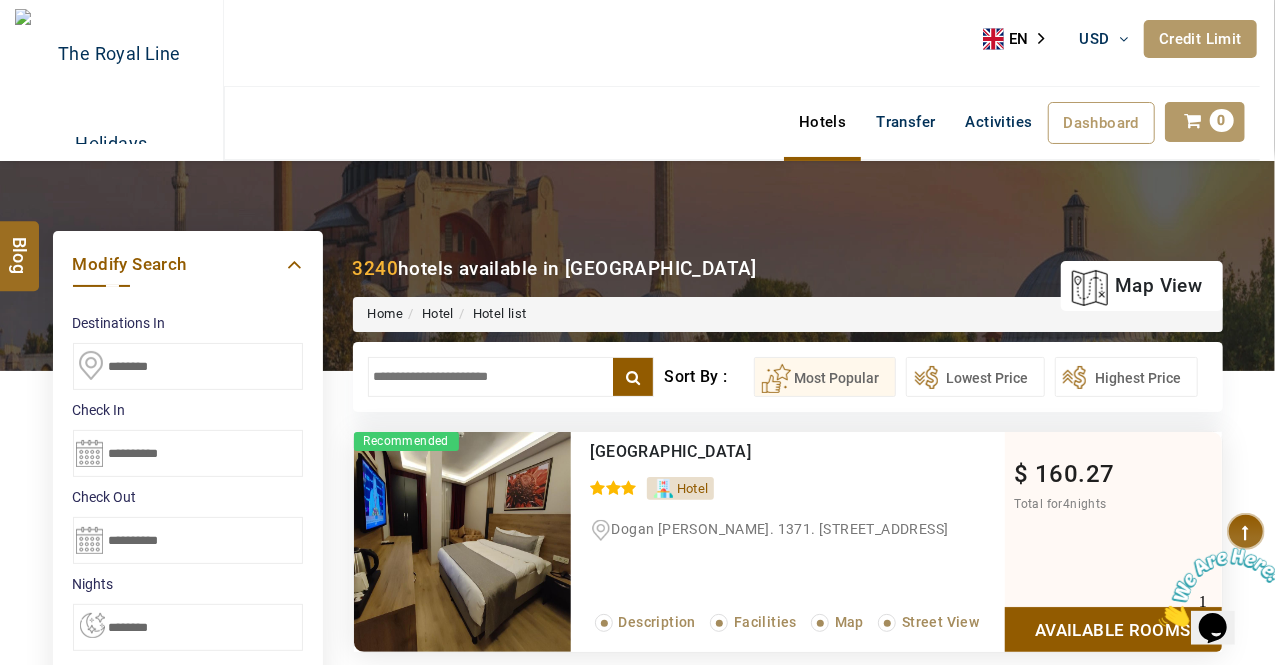 paste on "**********" 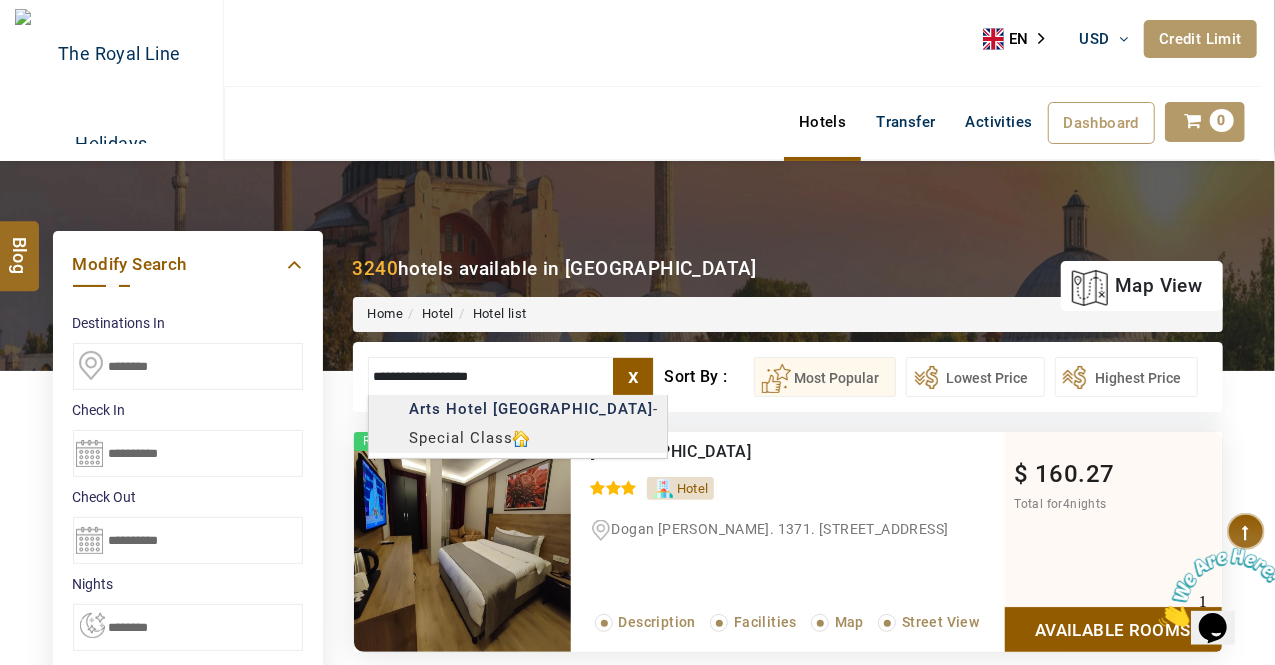 click on "FUN AND SUN TOURISM [GEOGRAPHIC_DATA] USD AED  AED EUR  € USD  $ INR  ₹ THB  ฿ IDR  Rp BHD  BHD TRY  ₺ Credit Limit EN HE AR ES PT ZH Helpline
[PHONE_NUMBER] Register Now [PHONE_NUMBER] [EMAIL_ADDRESS][DOMAIN_NAME] About Us What we Offer Blog Why Us Contact Hotels  Transfer Activities Dashboard My Profile My Booking My Reports My Quotation Sign Out 0 Points Redeem Now To Redeem 330  Points Future Points  0   Points Credit Limit Credit Limit USD 4820.00 70% Complete Used USD 487.59 Available USD 4332.41 Setting  Looks like you haven't added anything to your cart yet Countinue Shopping ****** Please Wait.. Blog demo
Remember me Forgot
password? LOG IN Don't have an account?   Register Now My Booking View/ Print/Cancel Your Booking without Signing in Submit Applying Filters...... Hotels For You Will Be Loading Soon demo
In A Few Moment, You Will Be Celebrating Best Hotel options galore ! Check In   CheckOut Rooms Rooms Please Wait Please Wait ... X Description Facilities Map 1" at bounding box center [637, 1137] 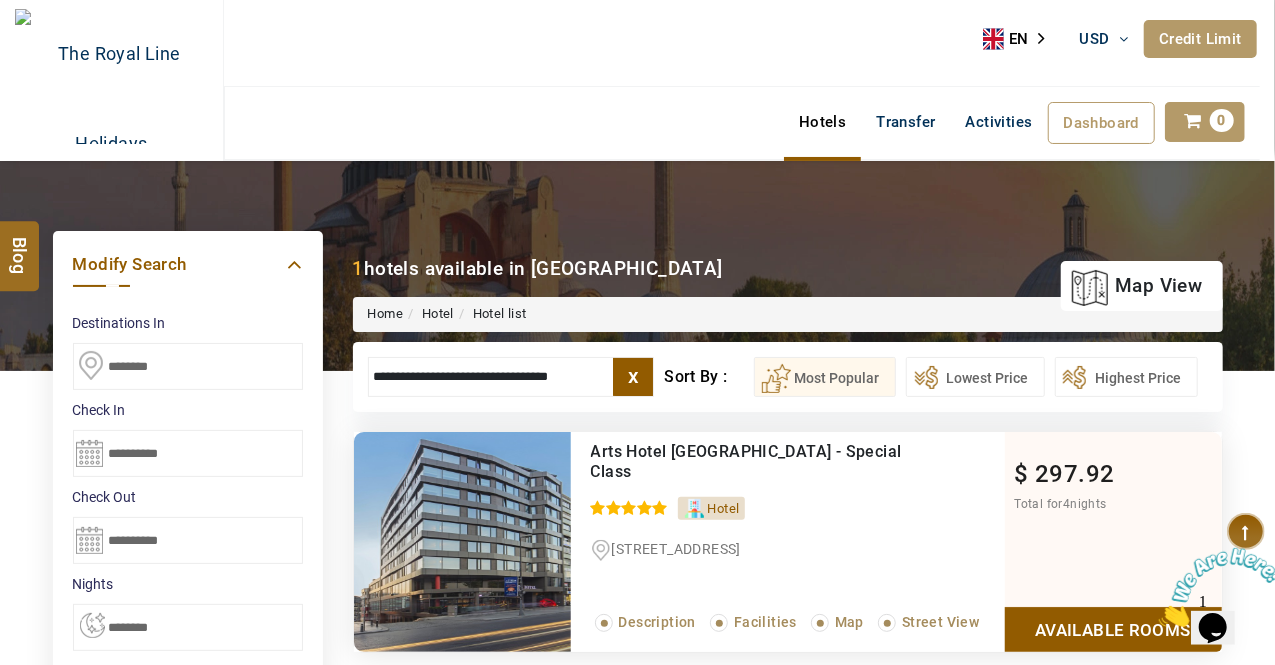 type on "**********" 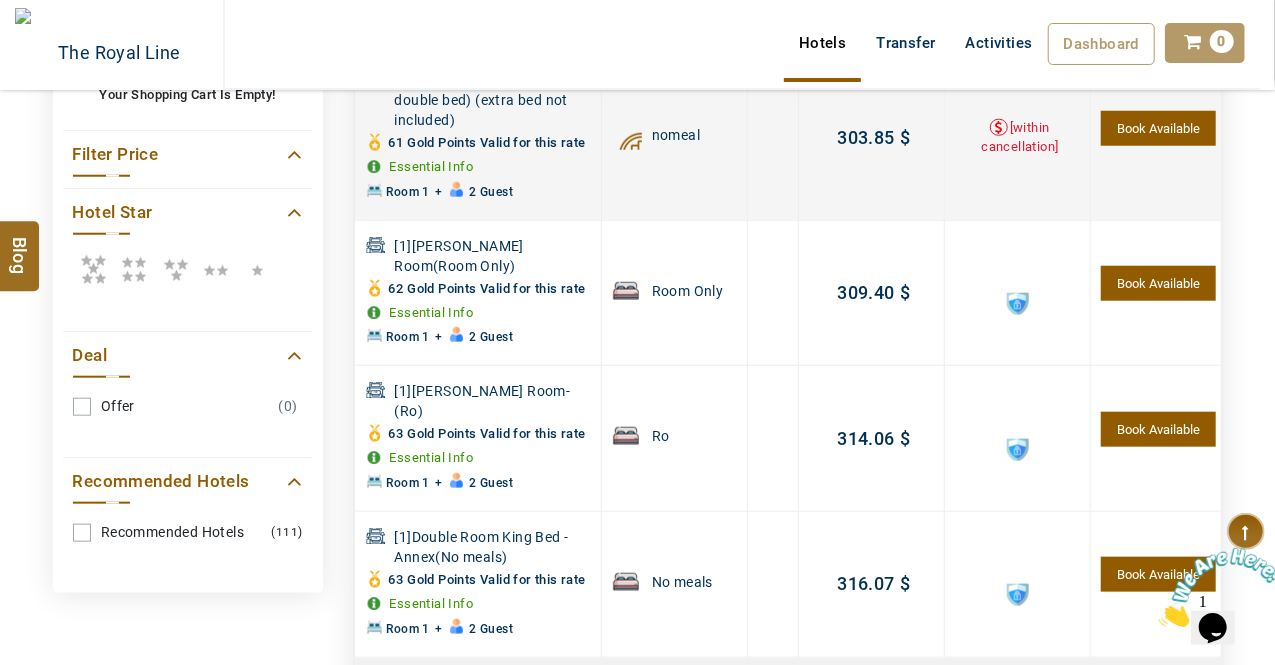 scroll, scrollTop: 978, scrollLeft: 0, axis: vertical 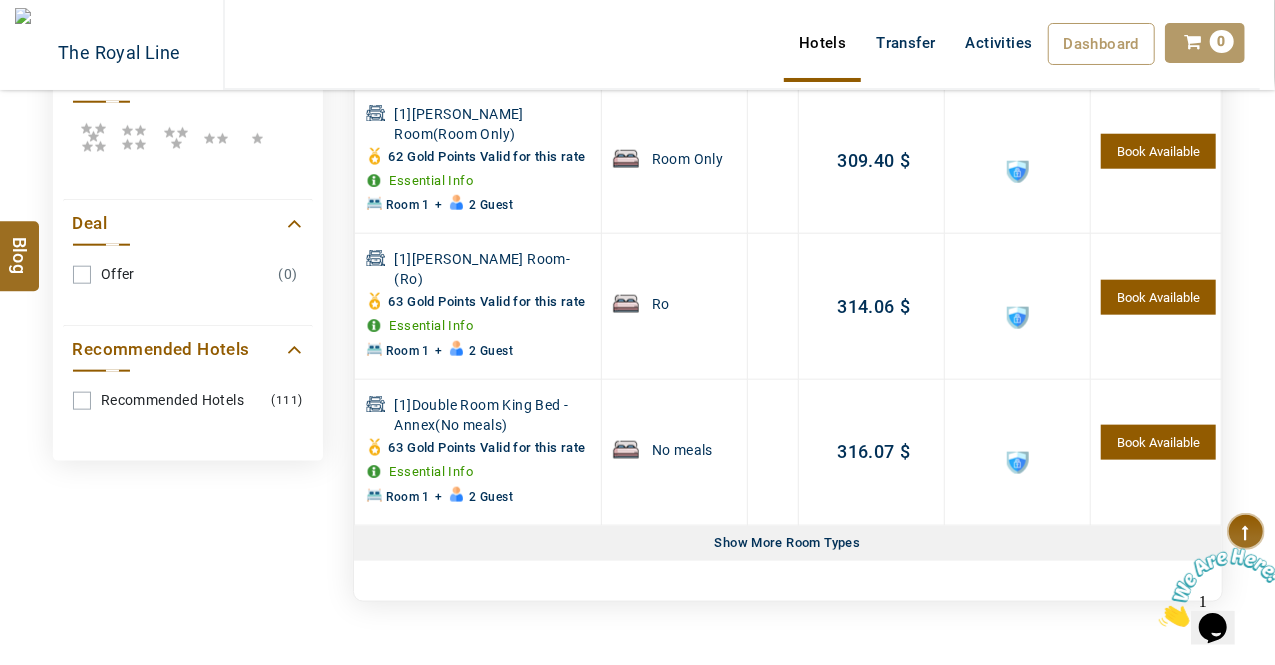 click on "Show More Room Types" at bounding box center [788, 543] 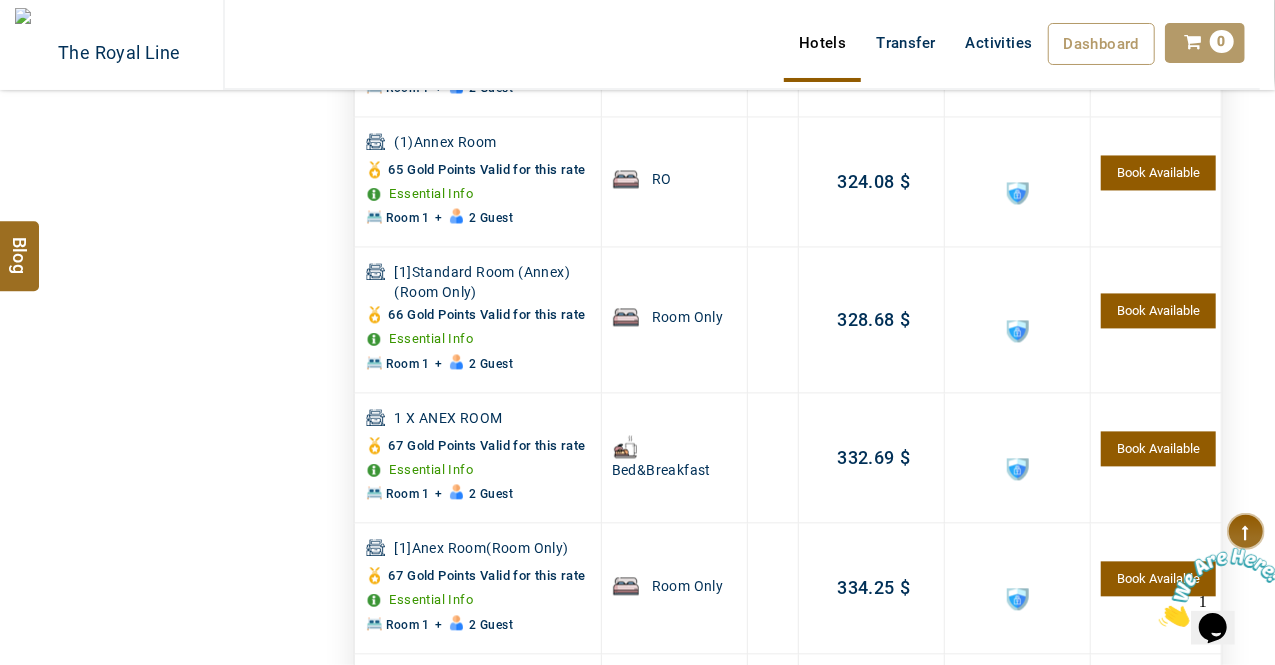 scroll, scrollTop: 1911, scrollLeft: 0, axis: vertical 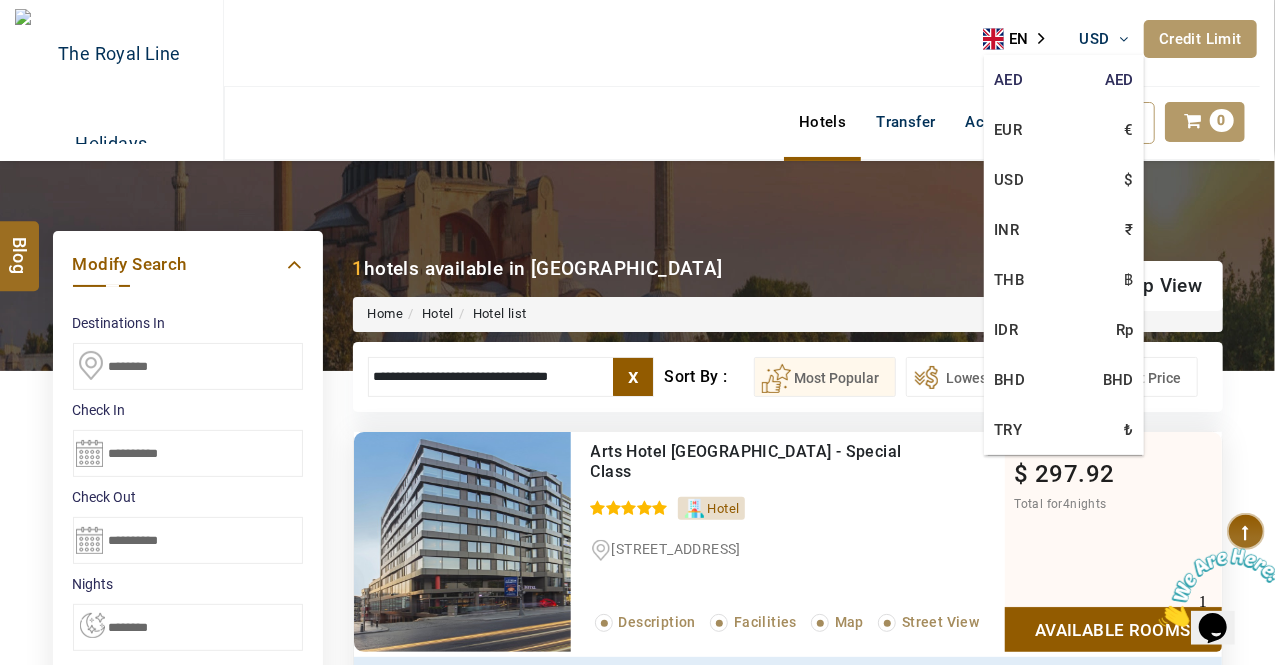 click on "AED  AED" at bounding box center [1064, 80] 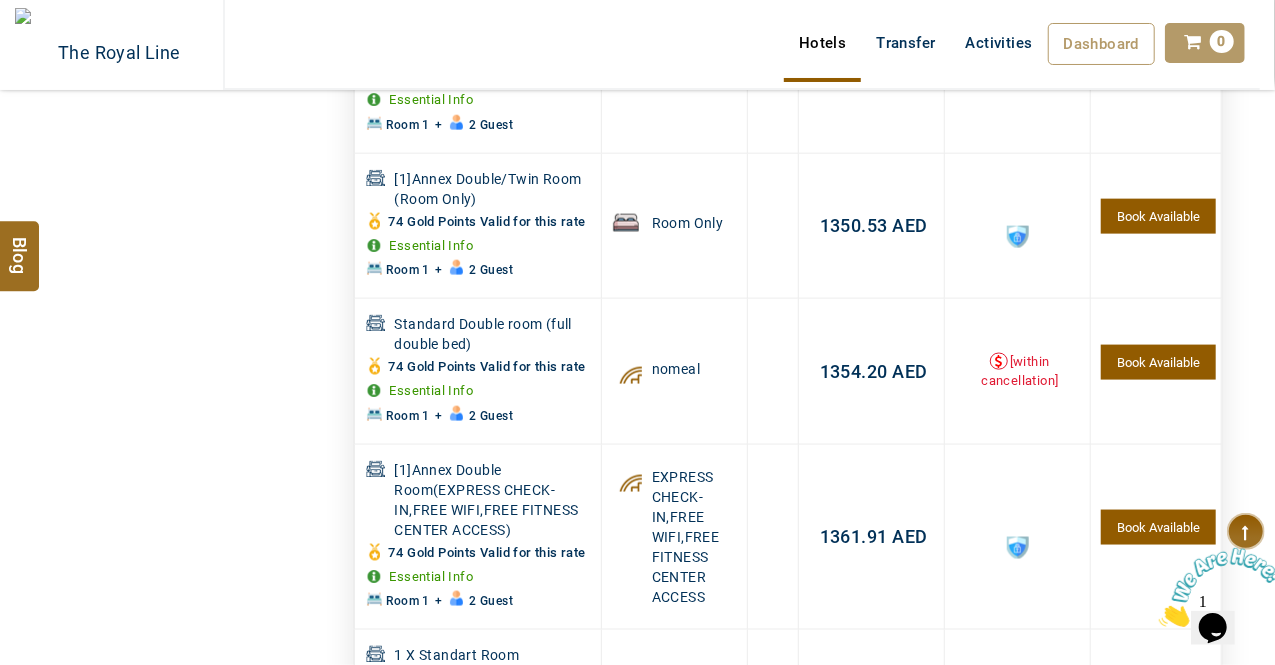 scroll, scrollTop: 5348, scrollLeft: 0, axis: vertical 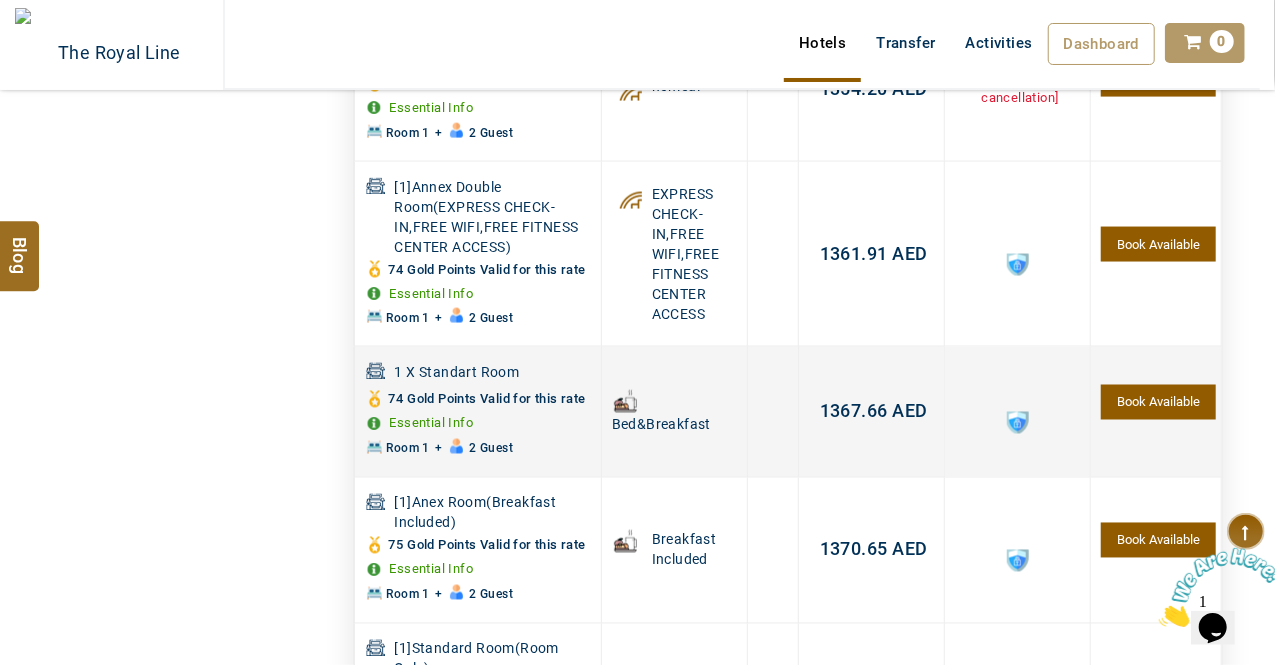 click on "1367.66" at bounding box center [854, 411] 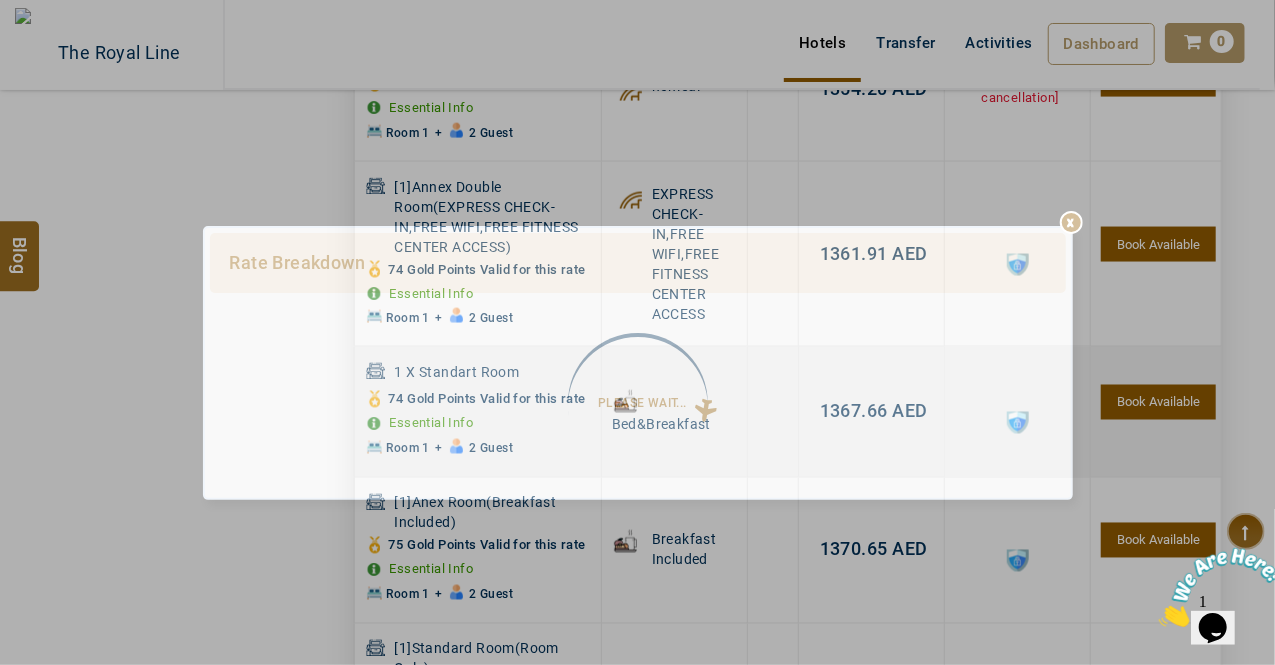 click on "Please Wait..." at bounding box center (638, 408) 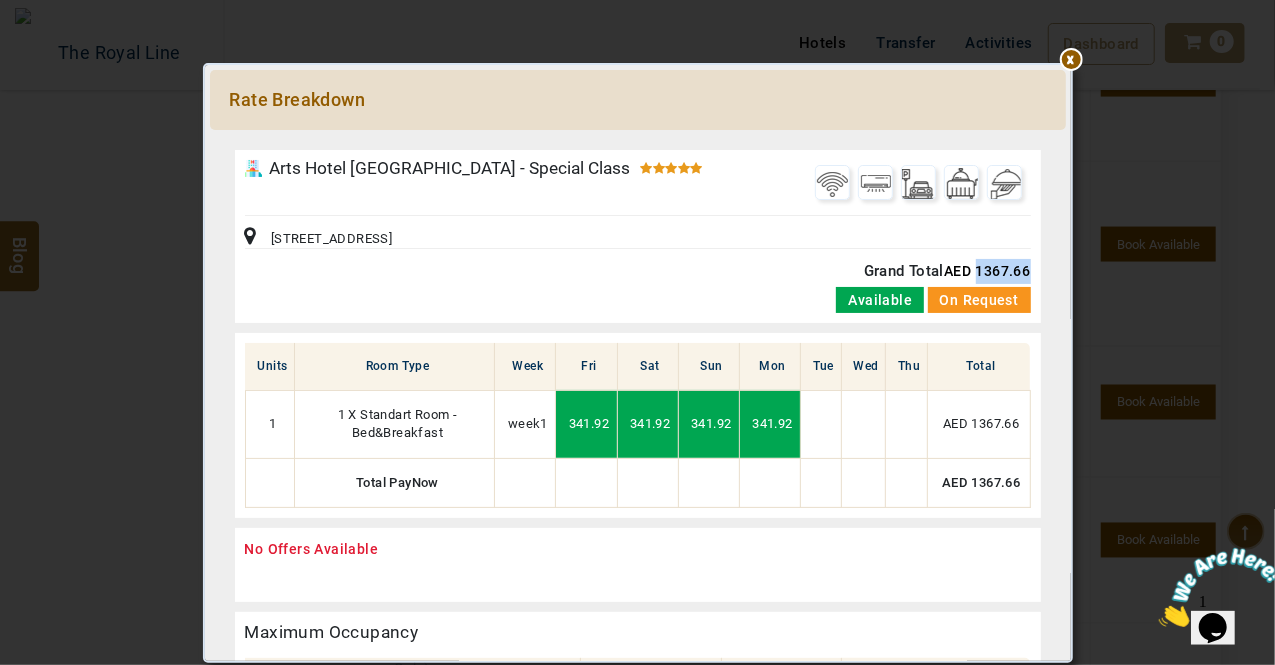 drag, startPoint x: 971, startPoint y: 268, endPoint x: 1040, endPoint y: 272, distance: 69.115845 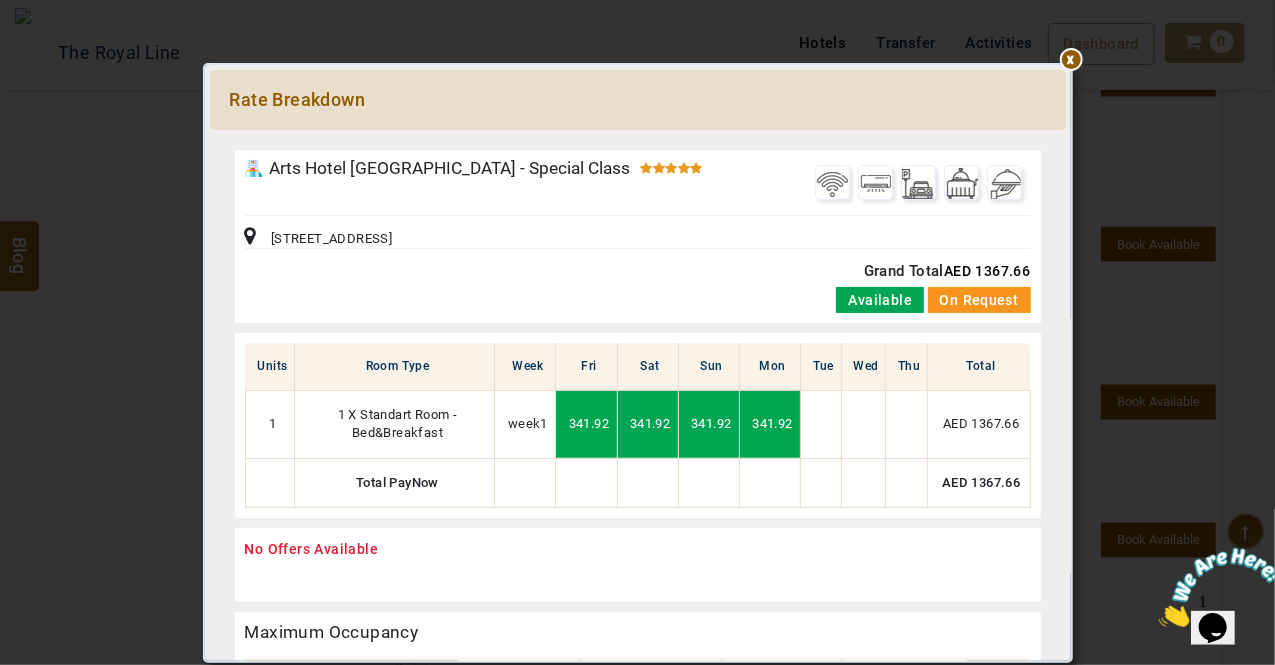 click at bounding box center (638, 140) 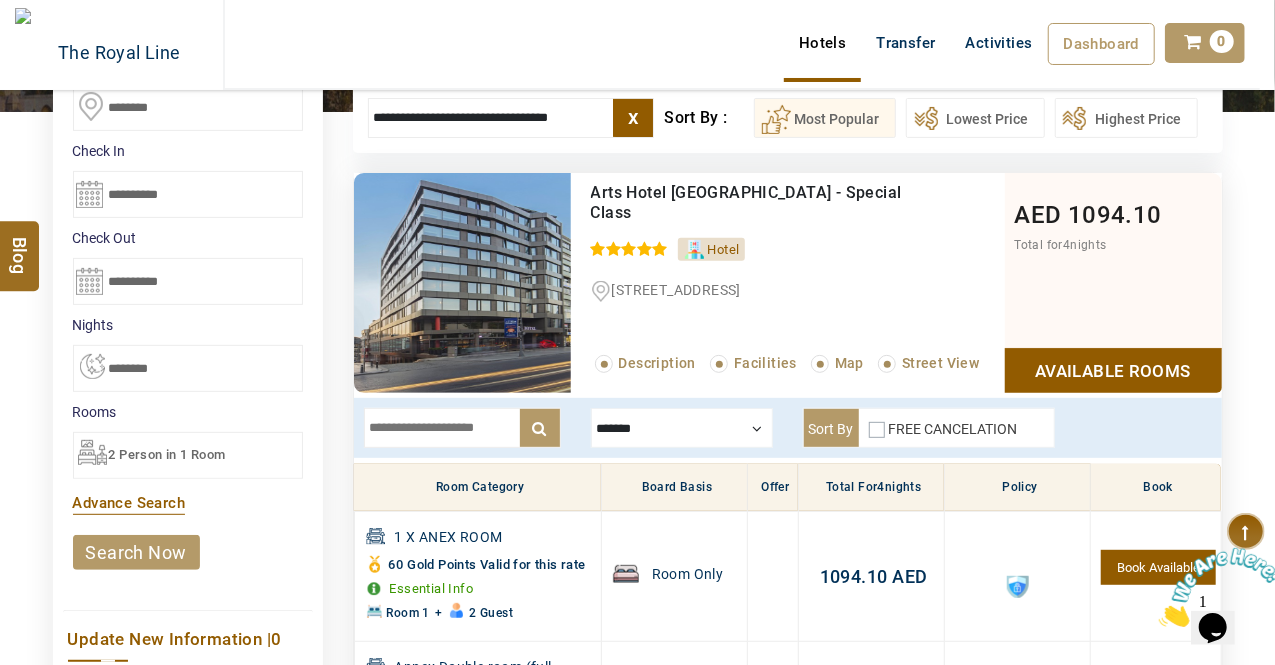 scroll, scrollTop: 0, scrollLeft: 0, axis: both 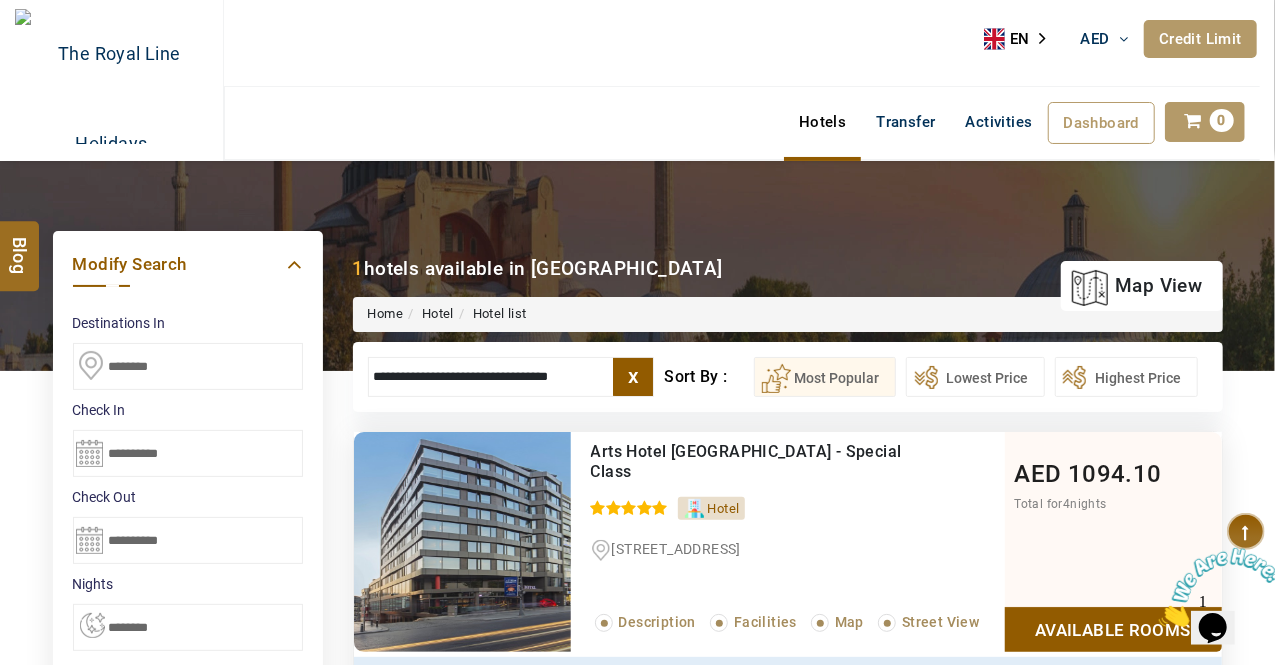 click on "x" at bounding box center (633, 377) 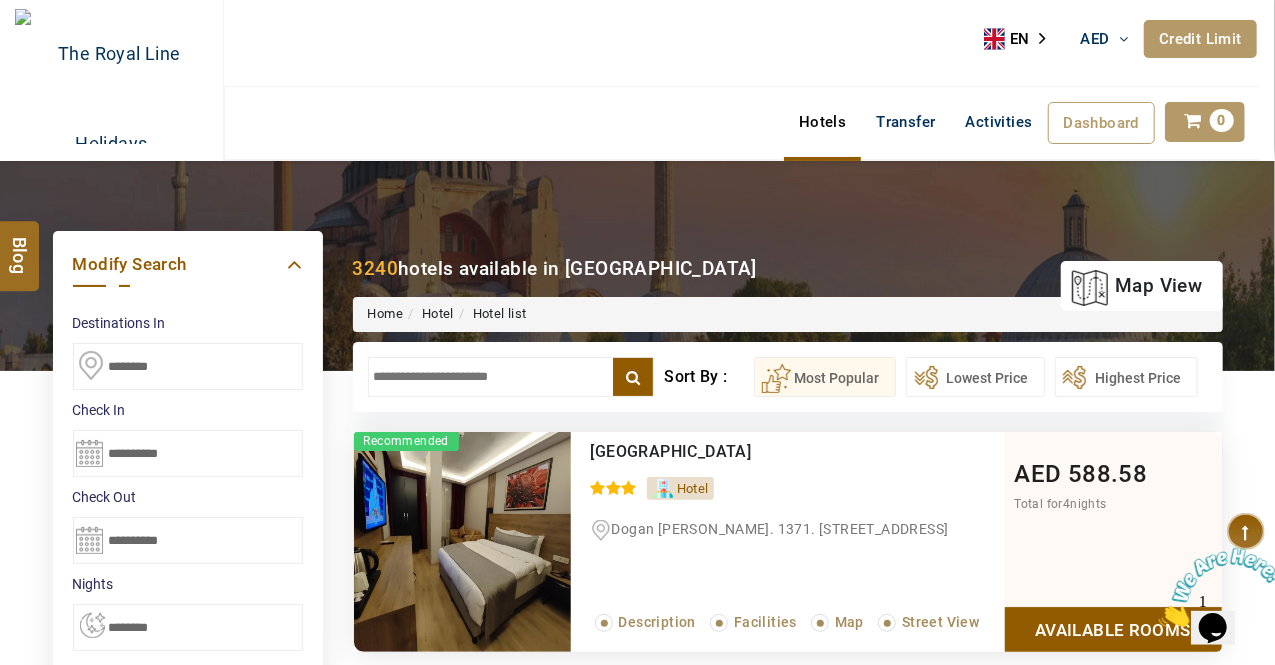 click at bounding box center (511, 377) 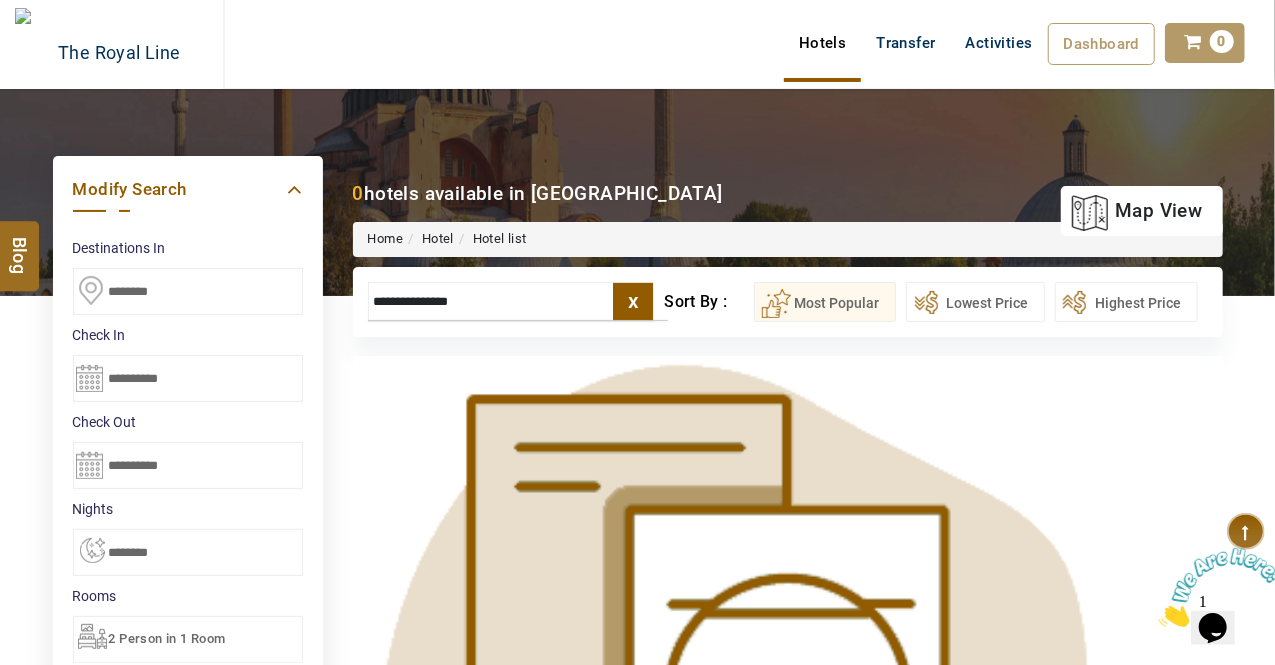 scroll, scrollTop: 69, scrollLeft: 0, axis: vertical 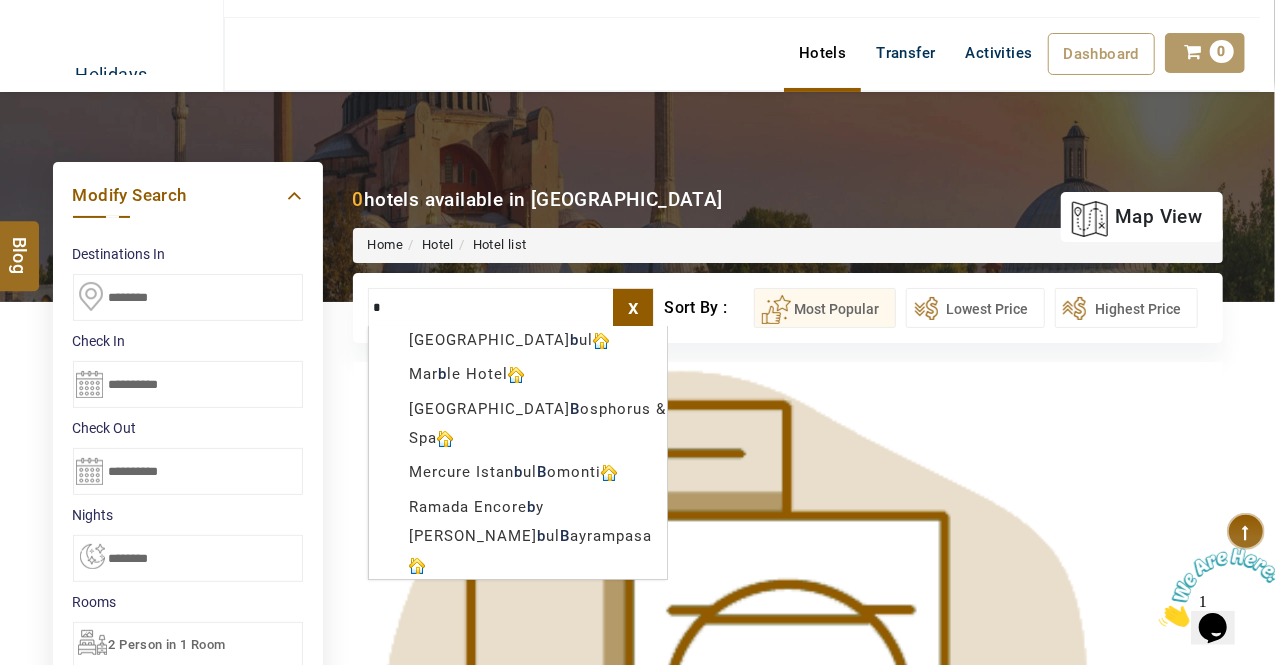 type on "*" 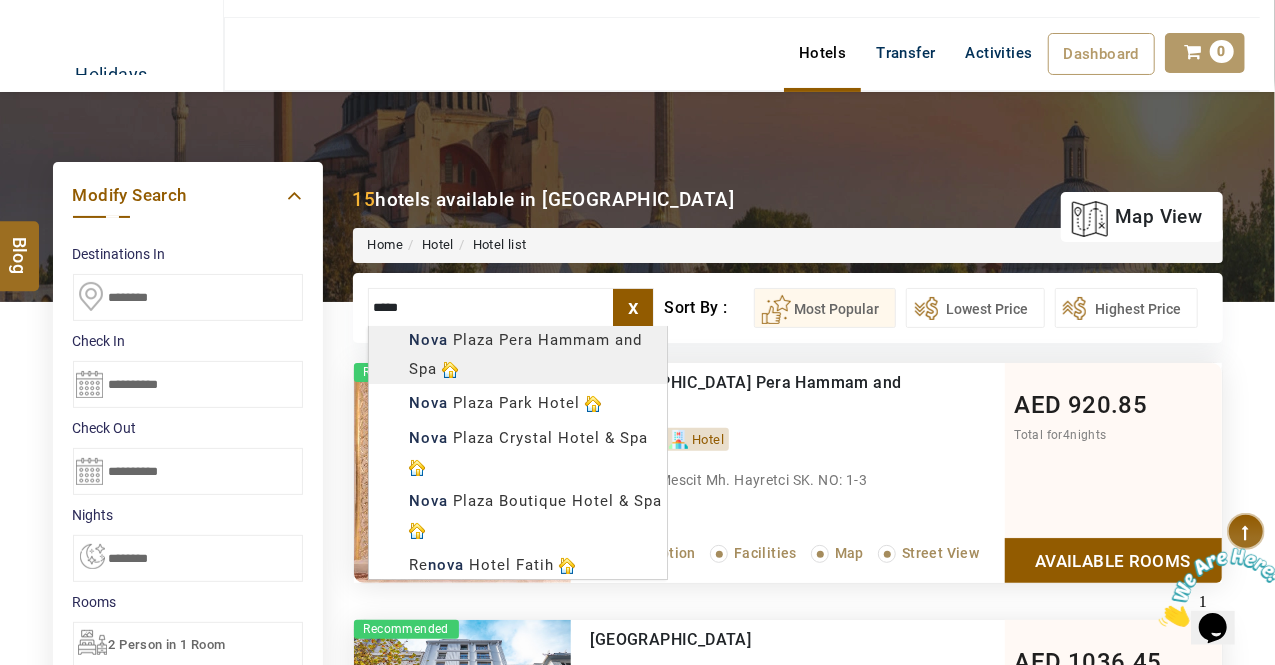 click on "**********" at bounding box center [637, 1068] 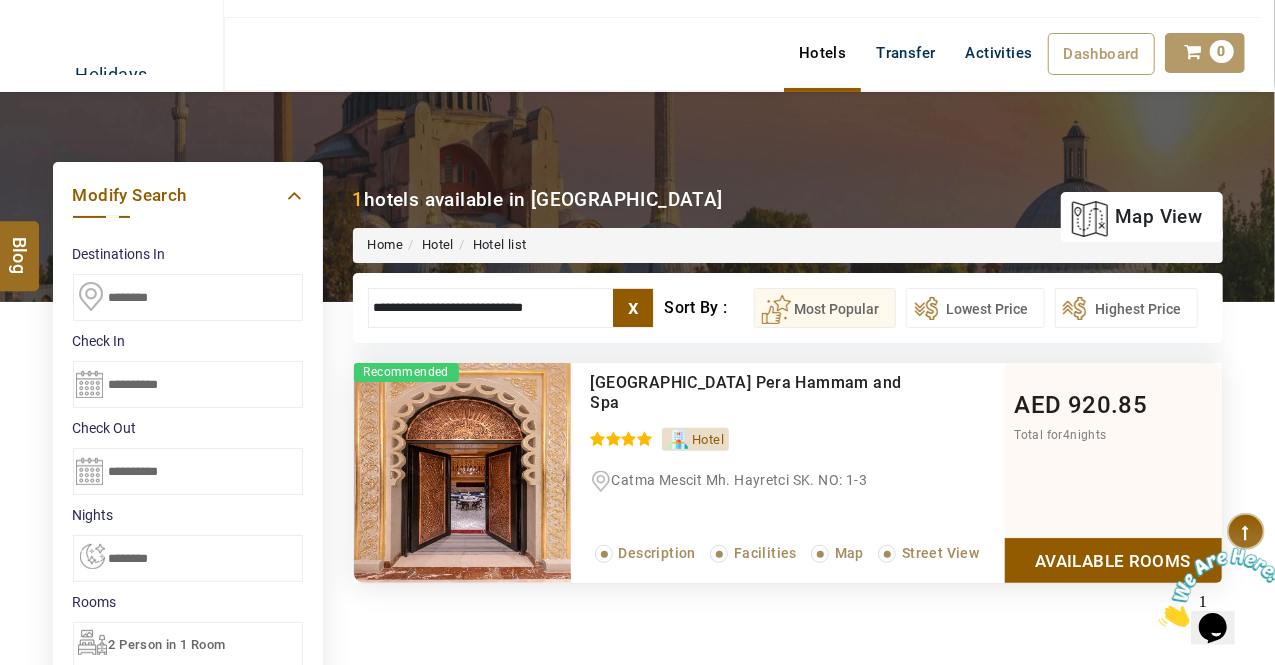 type on "**********" 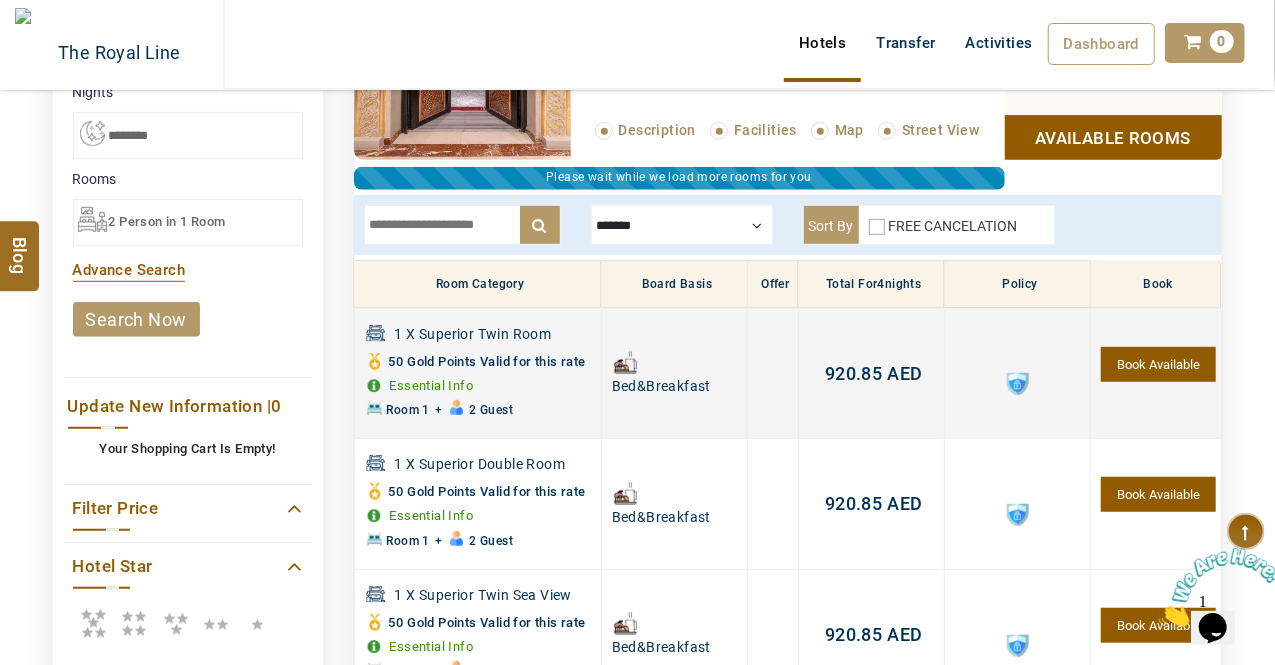 scroll, scrollTop: 536, scrollLeft: 0, axis: vertical 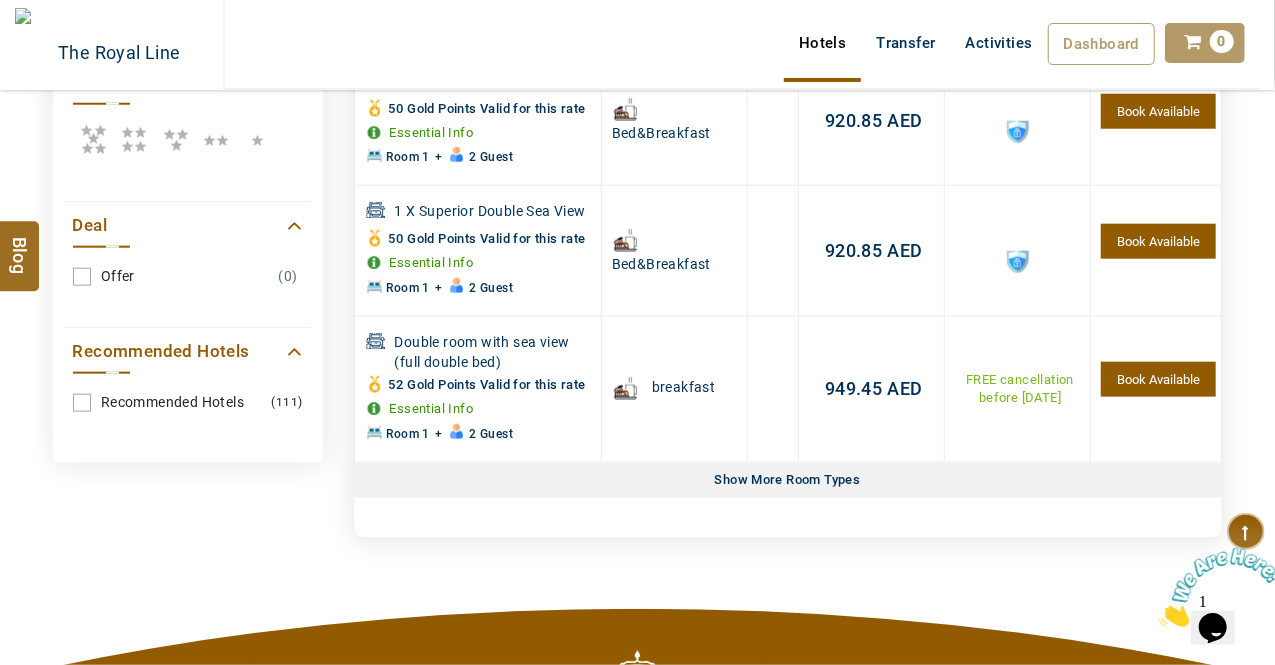 click on "Show More Room Types" at bounding box center [788, 480] 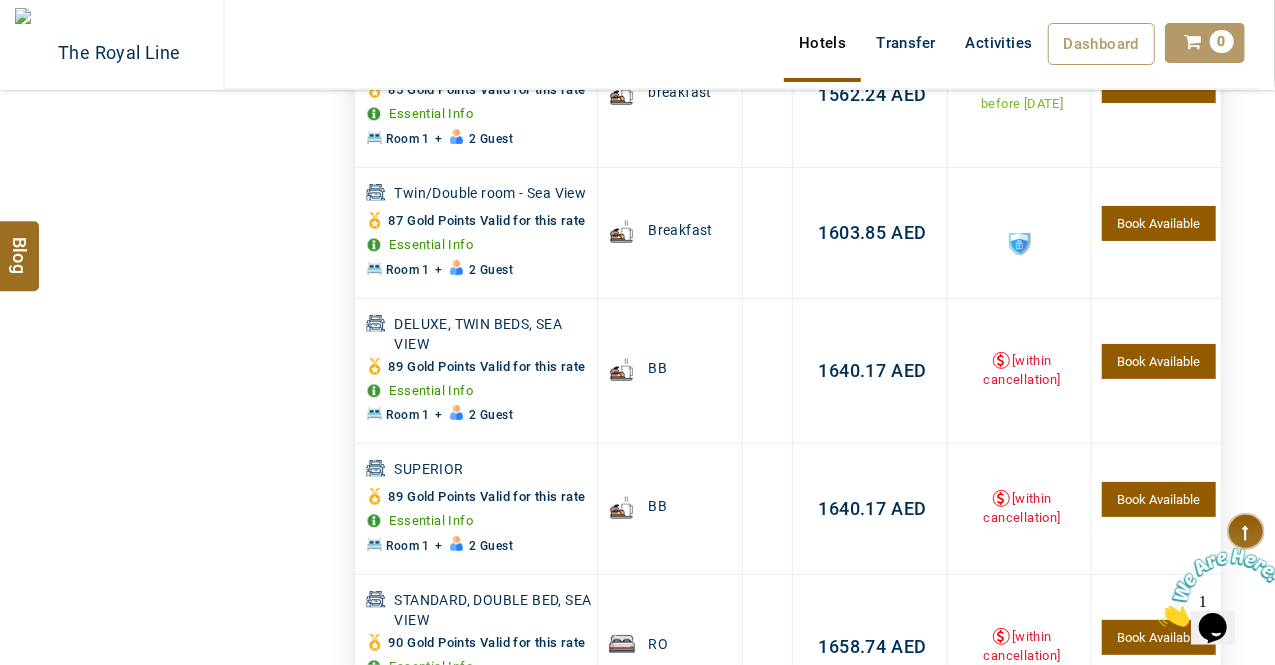scroll, scrollTop: 7186, scrollLeft: 0, axis: vertical 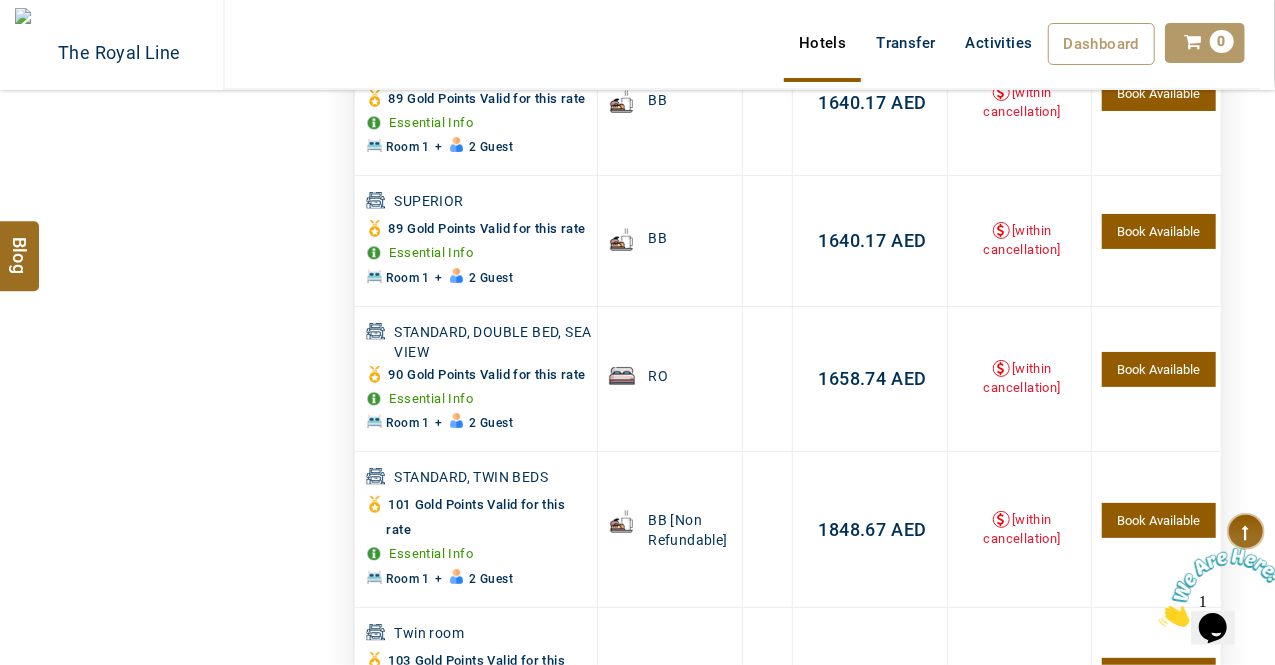 click on "1538.64" at bounding box center (853, -588) 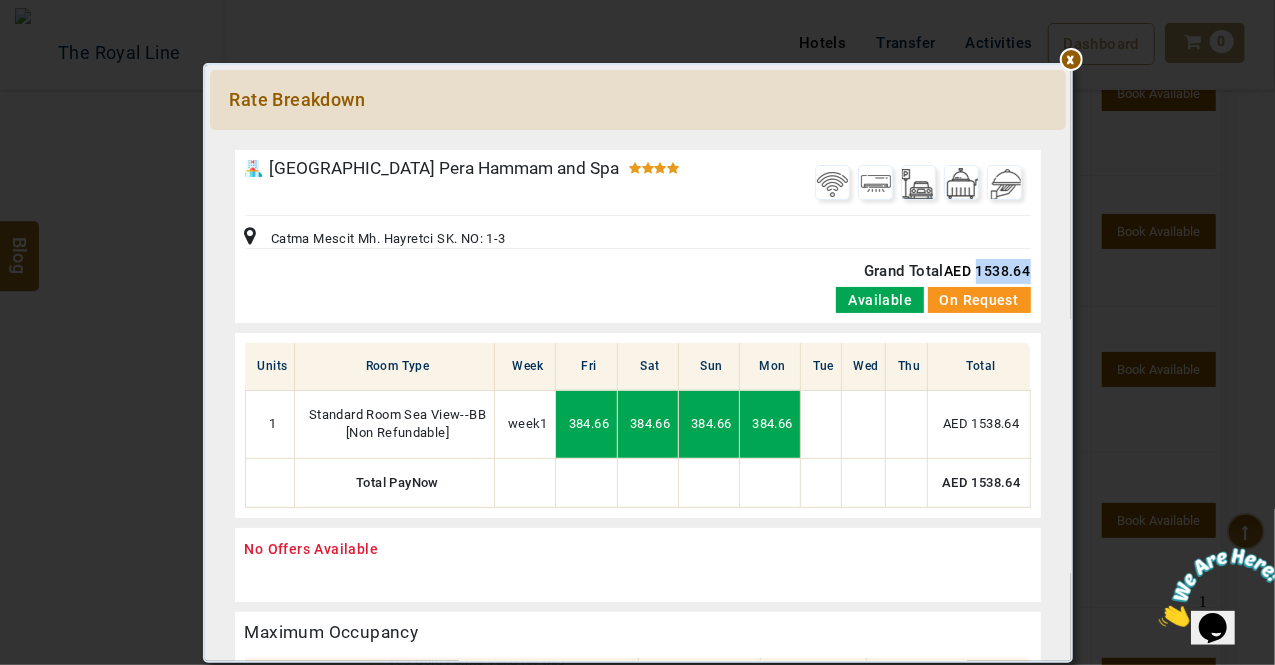 drag, startPoint x: 970, startPoint y: 267, endPoint x: 1025, endPoint y: 272, distance: 55.226807 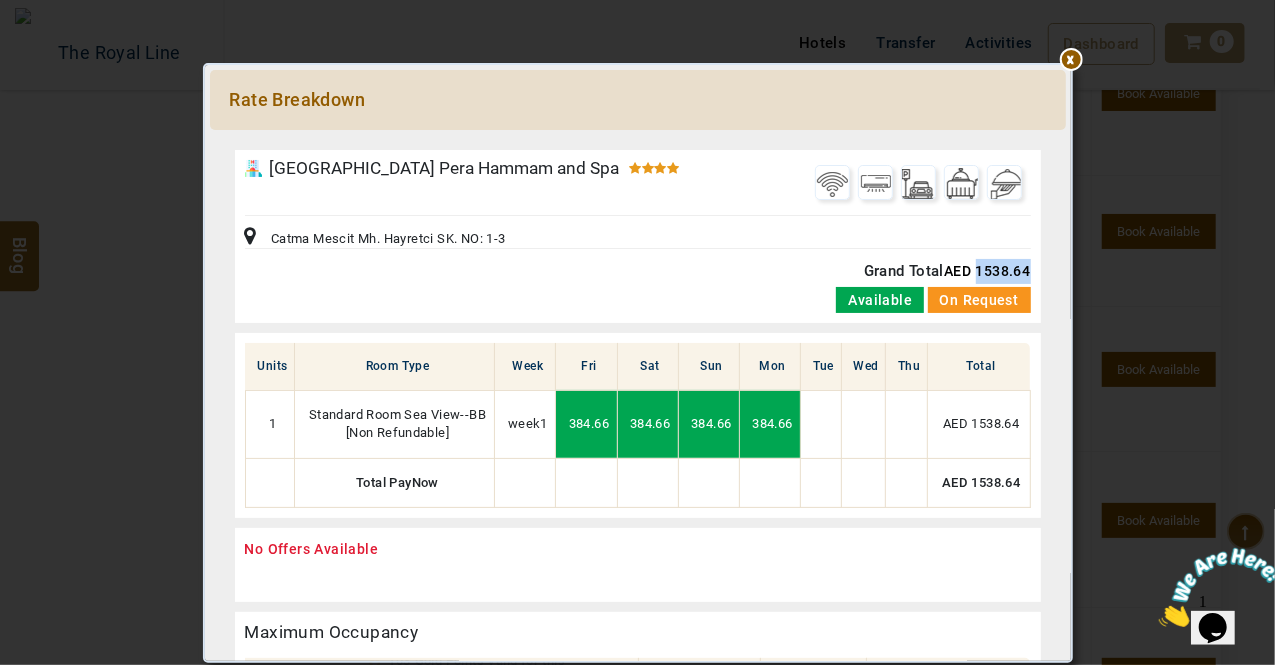 copy on "1538.64" 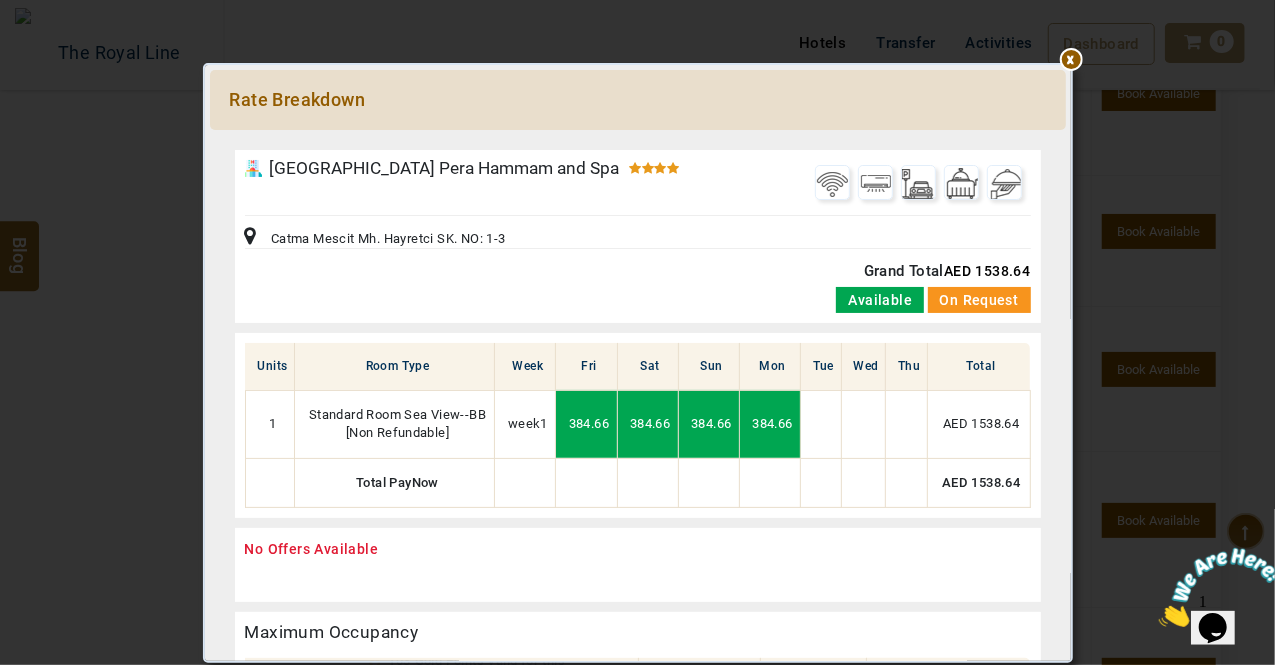 click at bounding box center (638, 140) 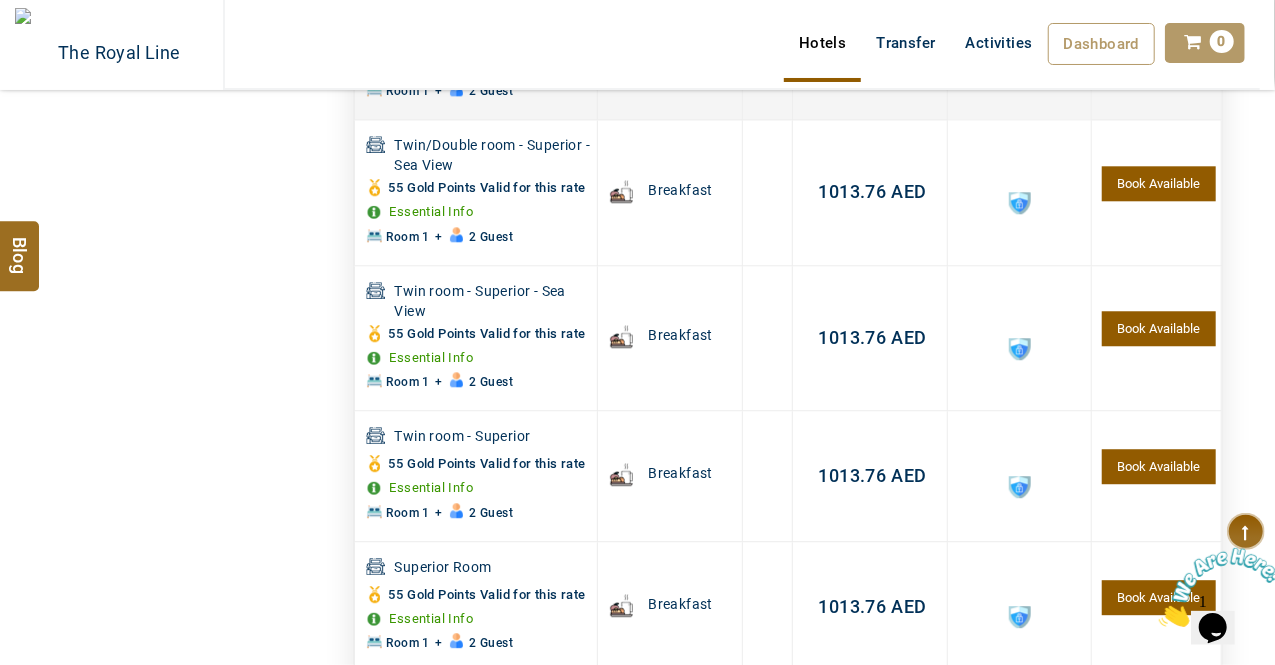 scroll, scrollTop: 2546, scrollLeft: 0, axis: vertical 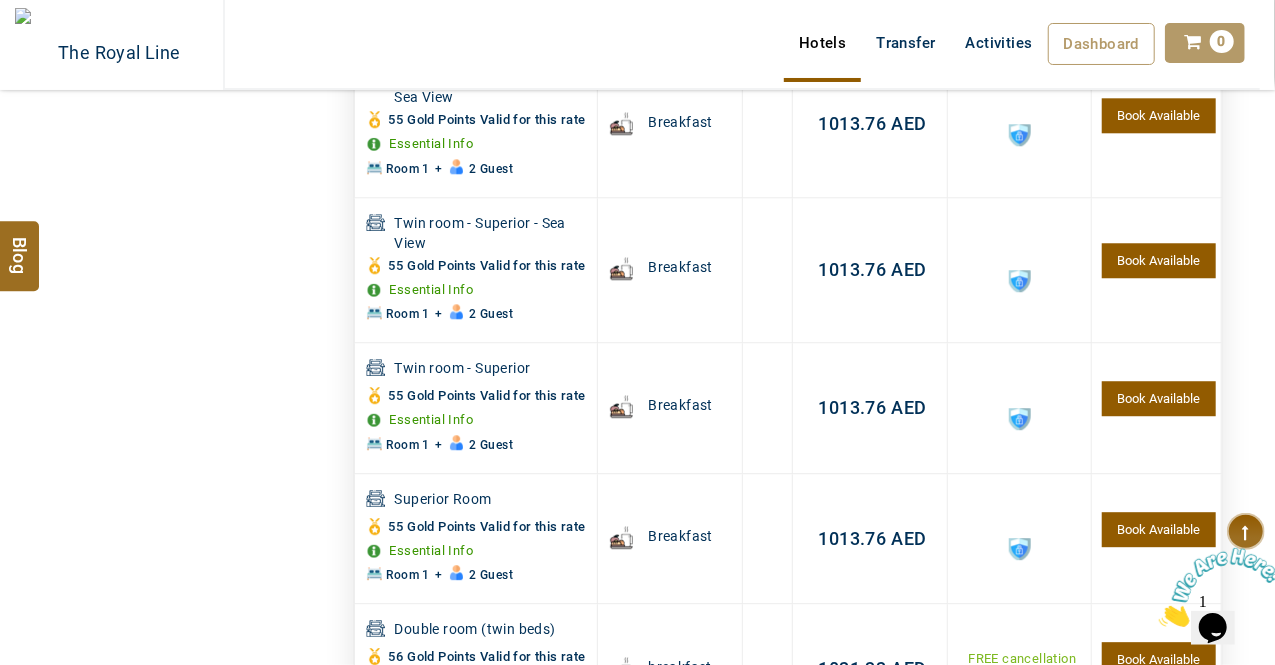 click on "1002.41" at bounding box center [853, -22] 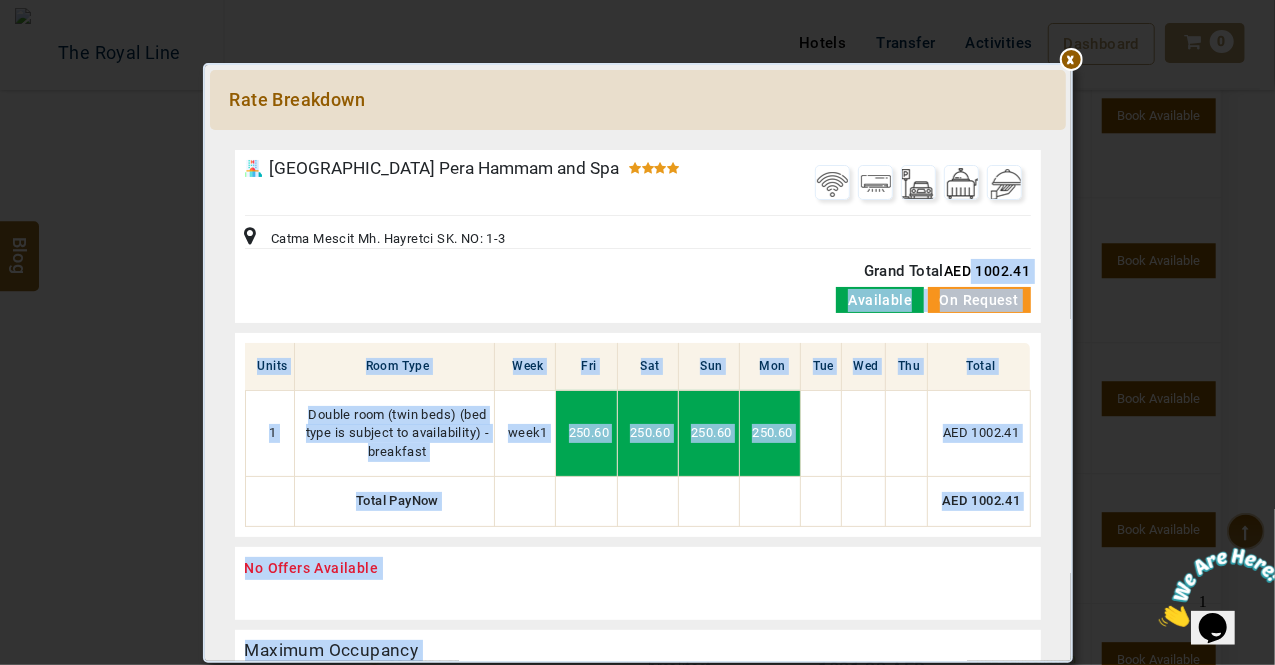 drag, startPoint x: 967, startPoint y: 268, endPoint x: 1084, endPoint y: 269, distance: 117.00427 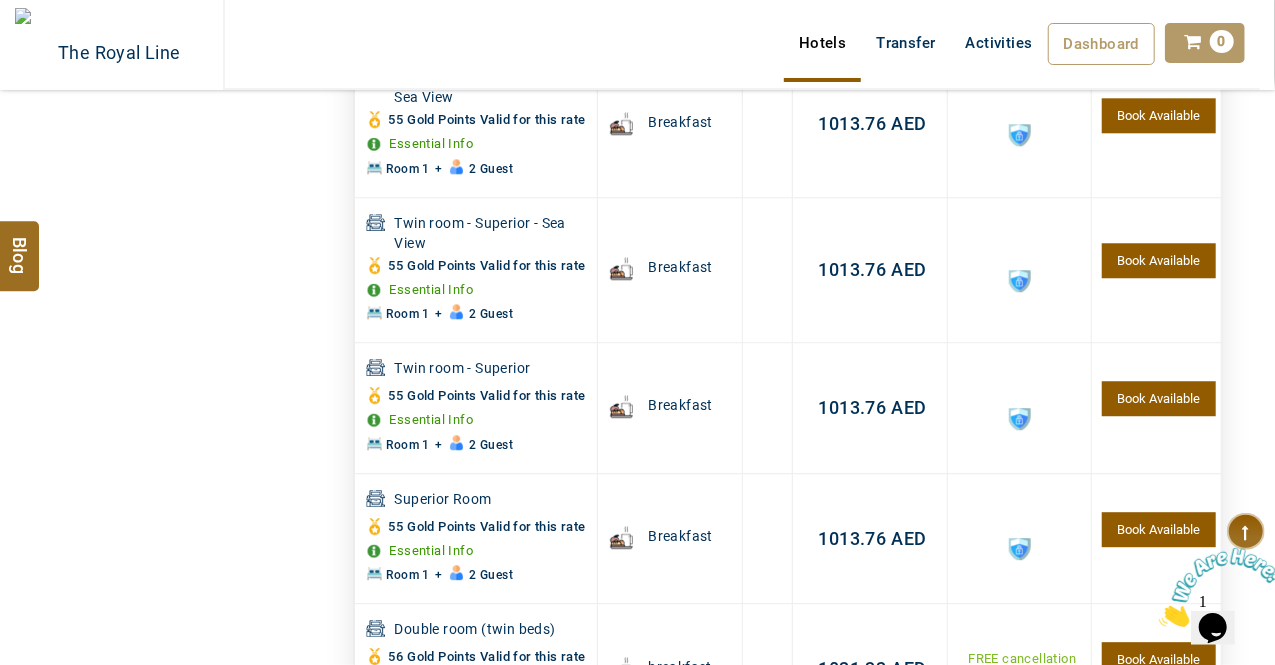 click on "1002.41" at bounding box center [853, -22] 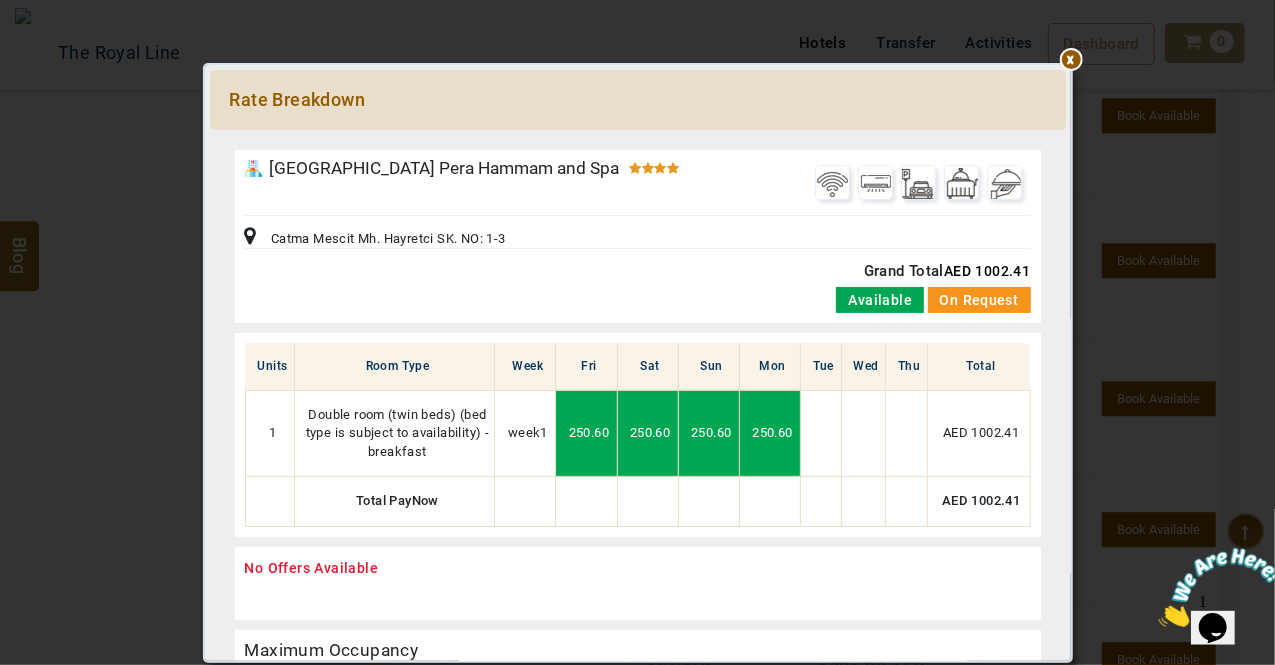 click on "[GEOGRAPHIC_DATA] Pera Hammam and Spa Wifi  Air Conditioning  >Free parking  Restaurants  Room Service  Catma Mescit Mh. Hayretci SK. NO: 1-3 Grand Total  AED 1002.41 Available   On Request" at bounding box center (638, 236) 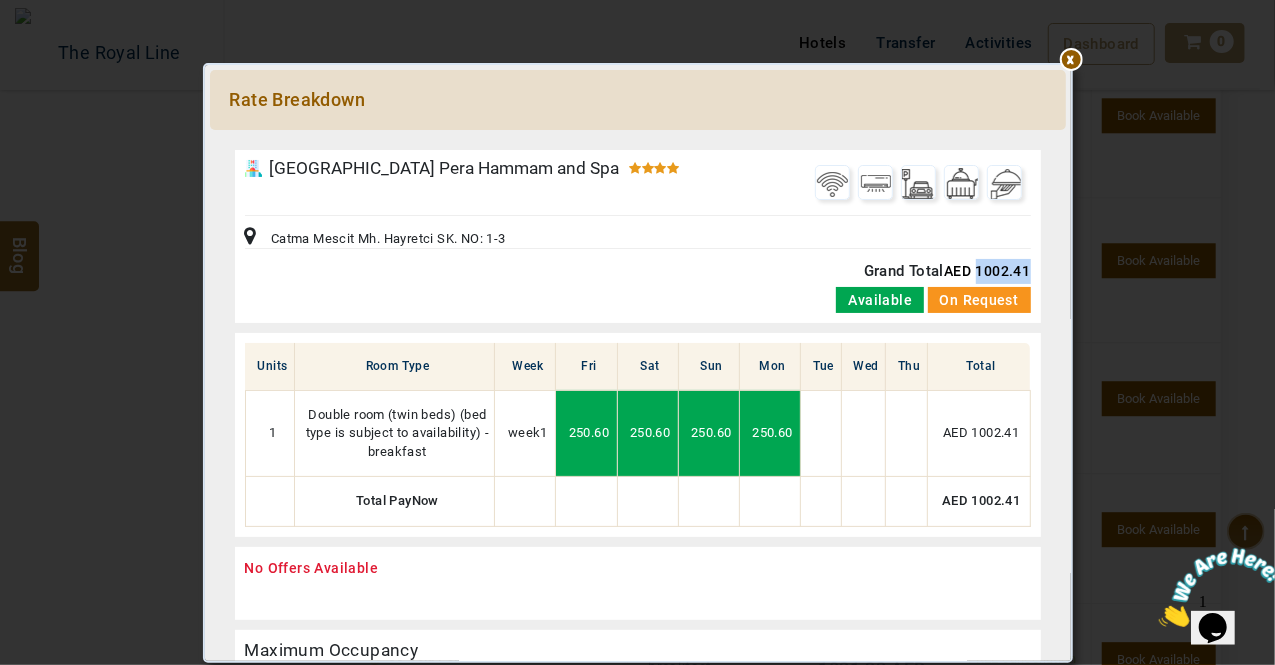 drag, startPoint x: 970, startPoint y: 265, endPoint x: 1044, endPoint y: 262, distance: 74.06078 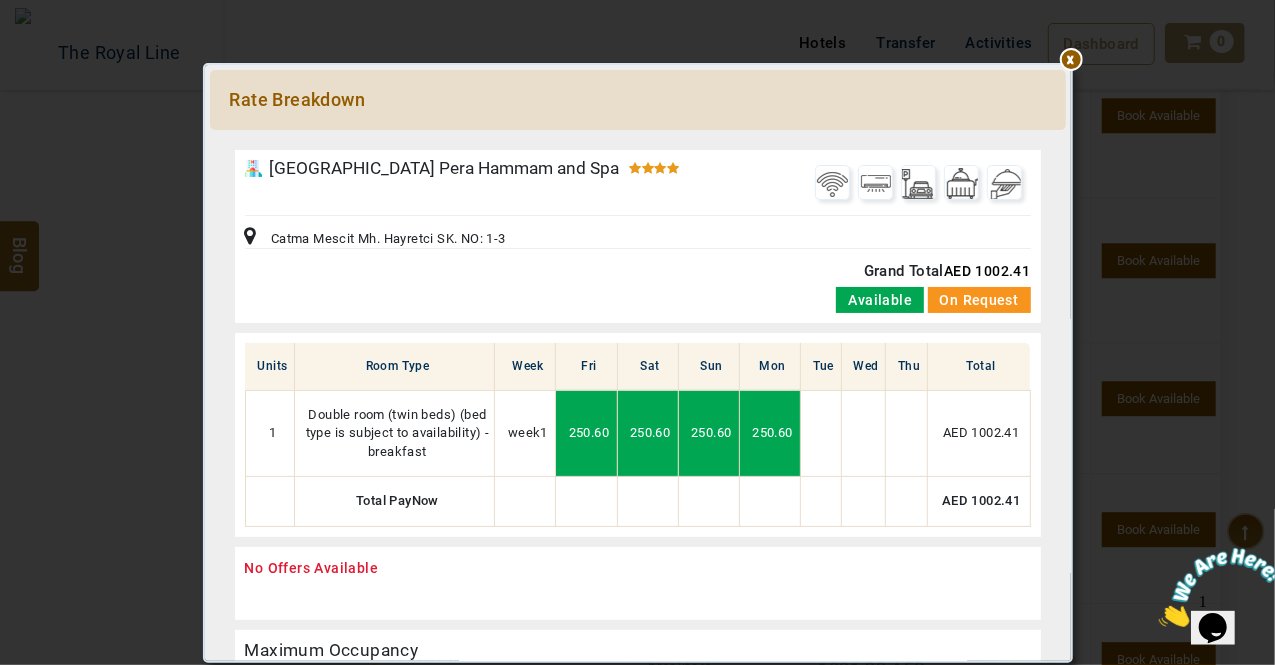click at bounding box center (638, 140) 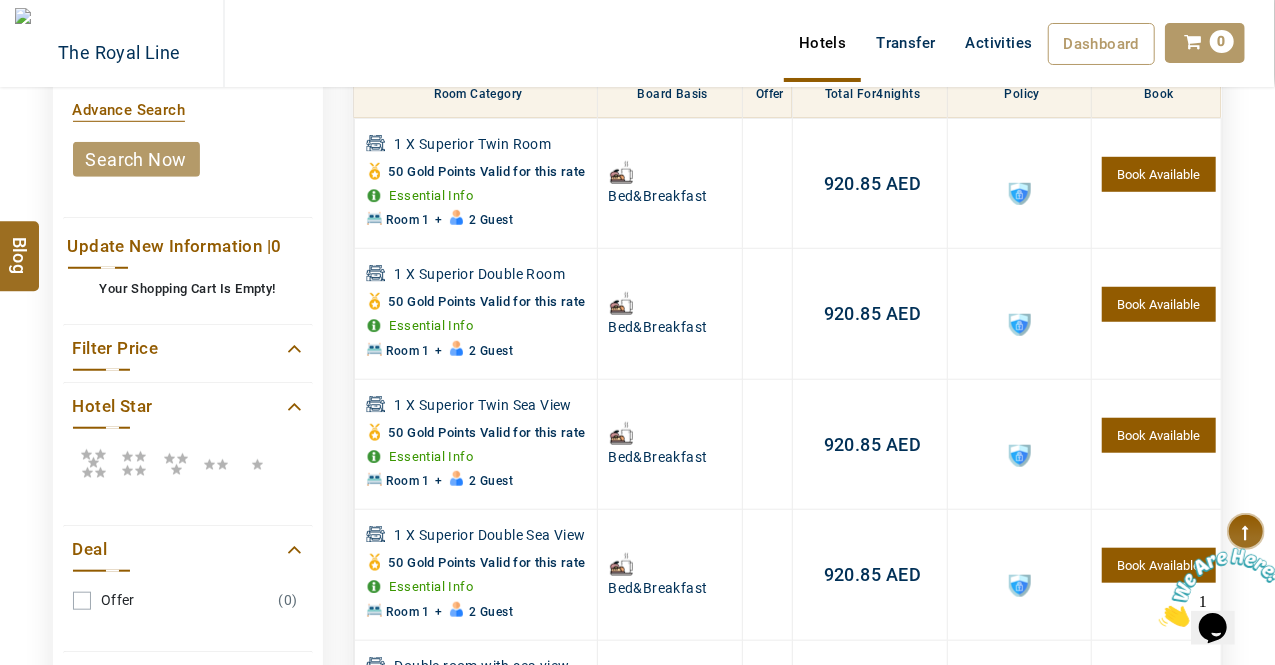 scroll, scrollTop: 0, scrollLeft: 0, axis: both 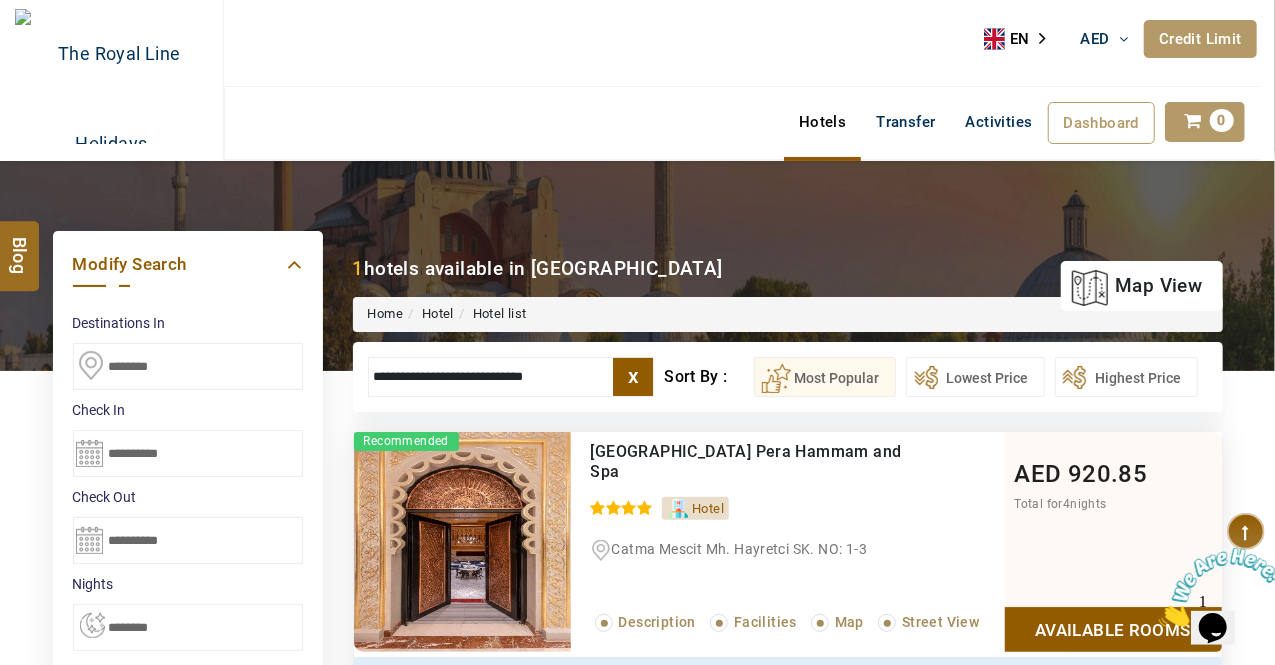 click on "x" at bounding box center [633, 377] 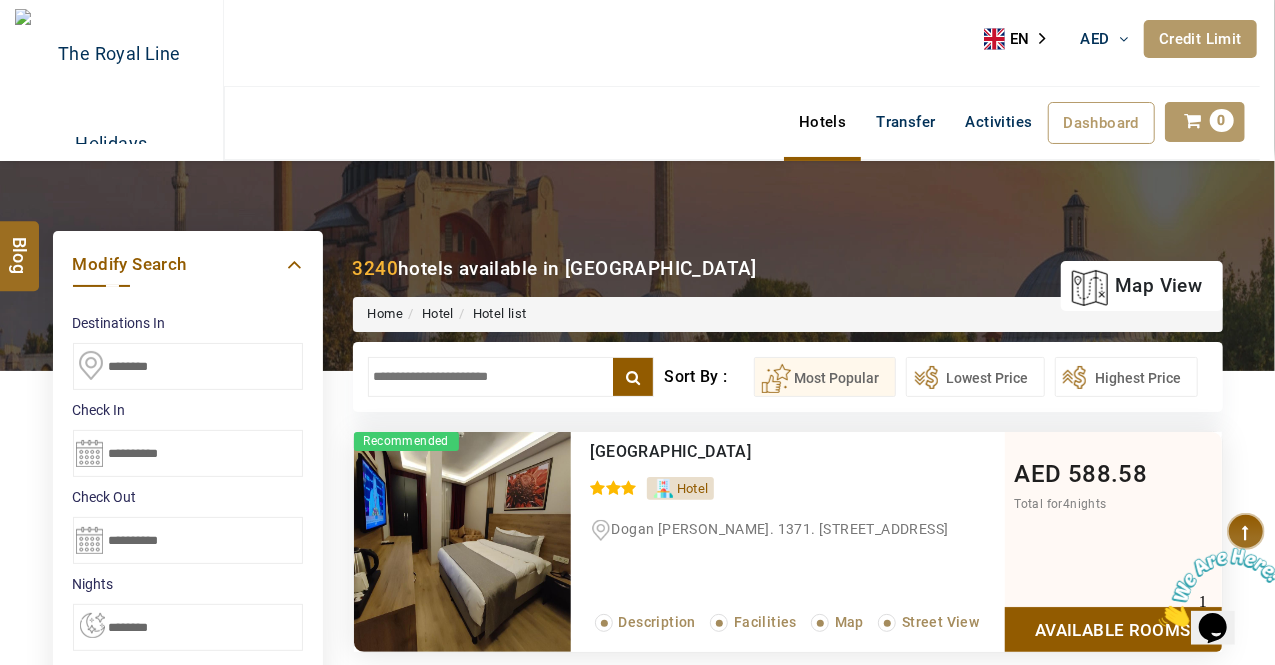 click at bounding box center [511, 377] 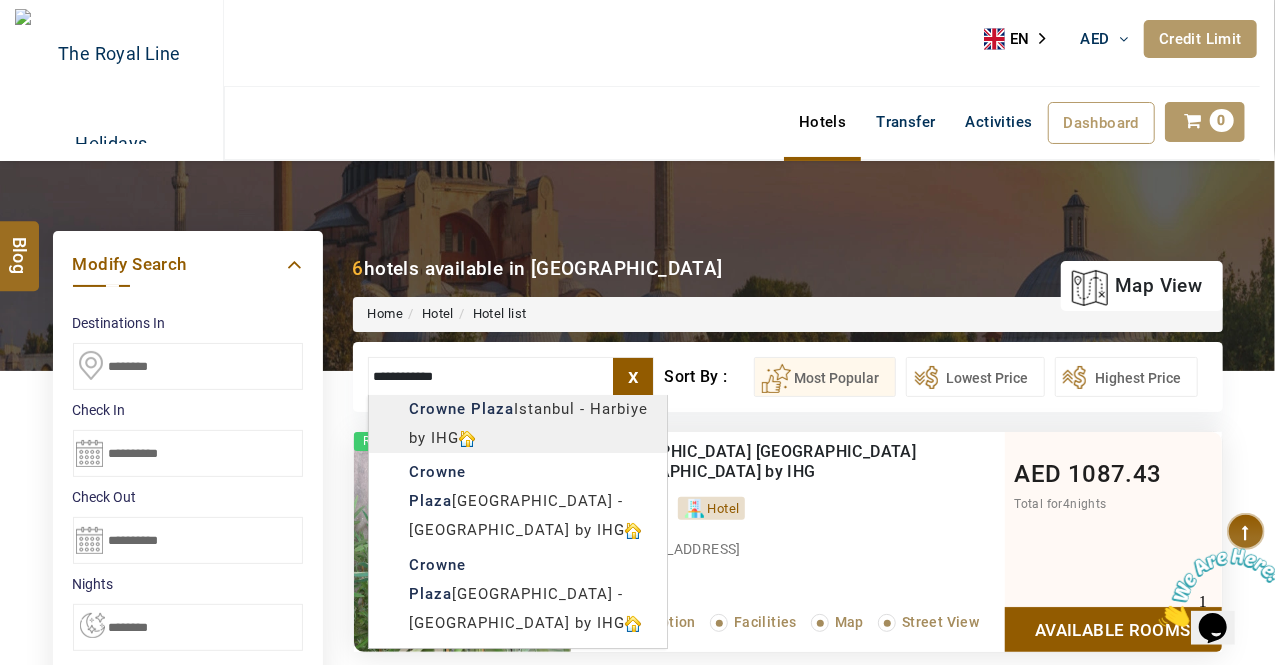 click on "**********" at bounding box center (637, 1137) 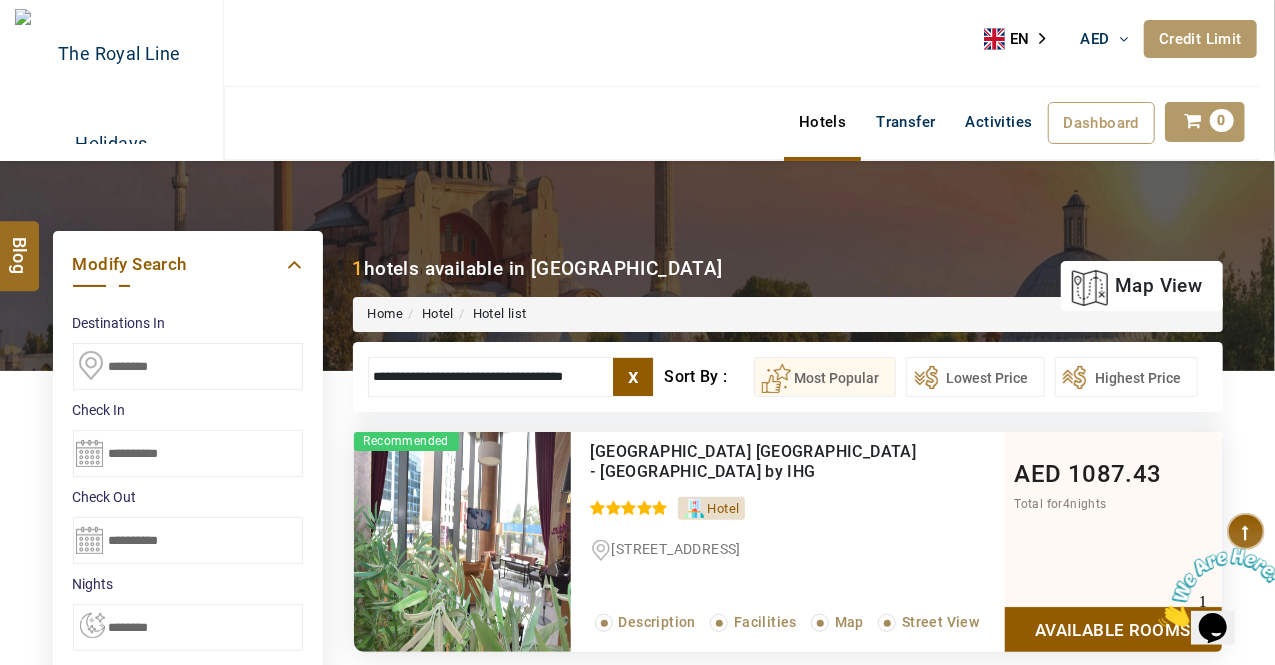 type on "**********" 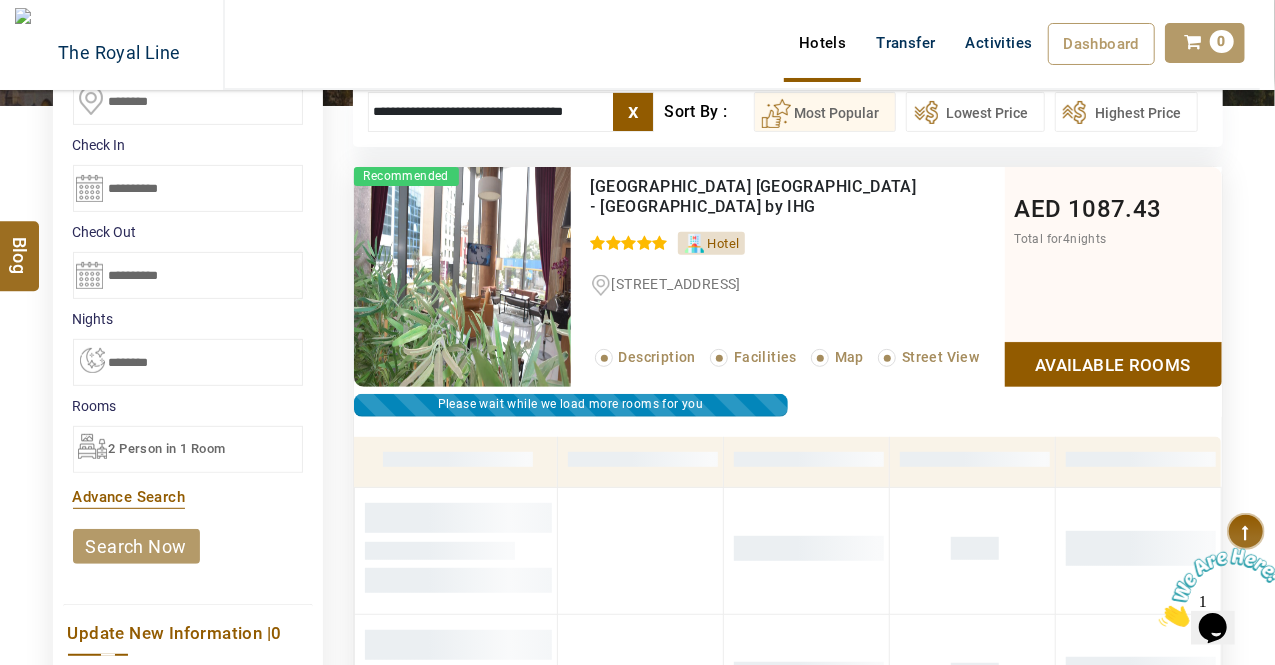 scroll, scrollTop: 264, scrollLeft: 0, axis: vertical 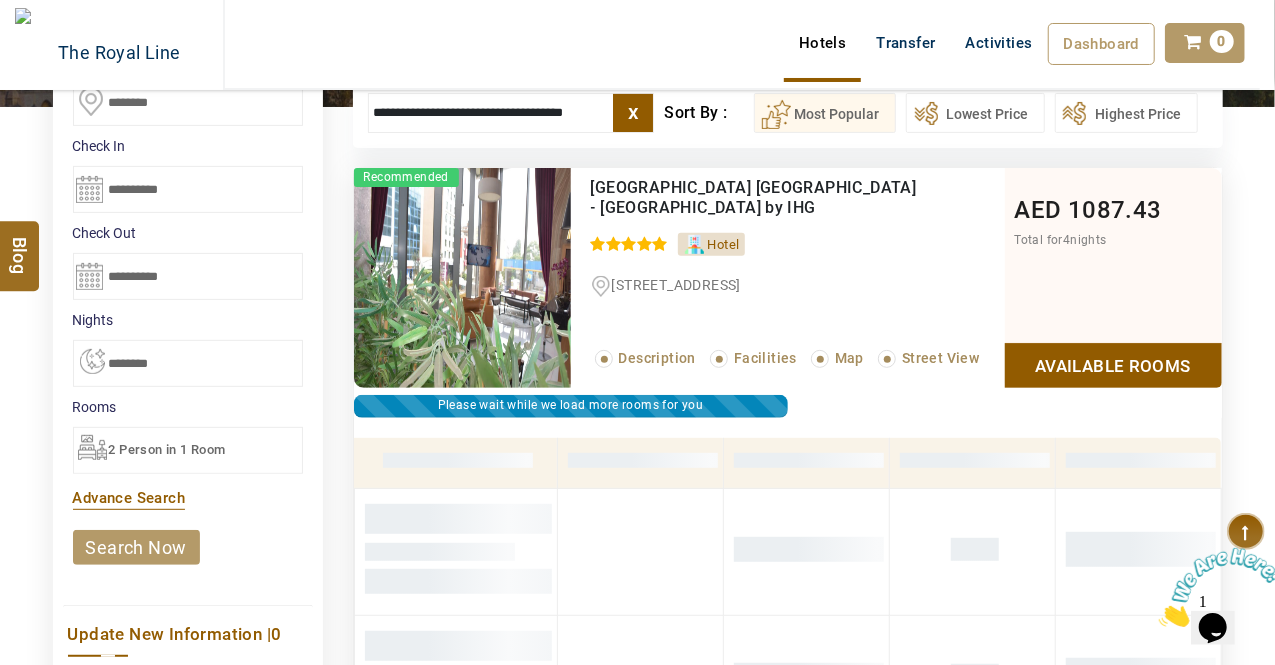 click on "Available Rooms" at bounding box center (1113, 365) 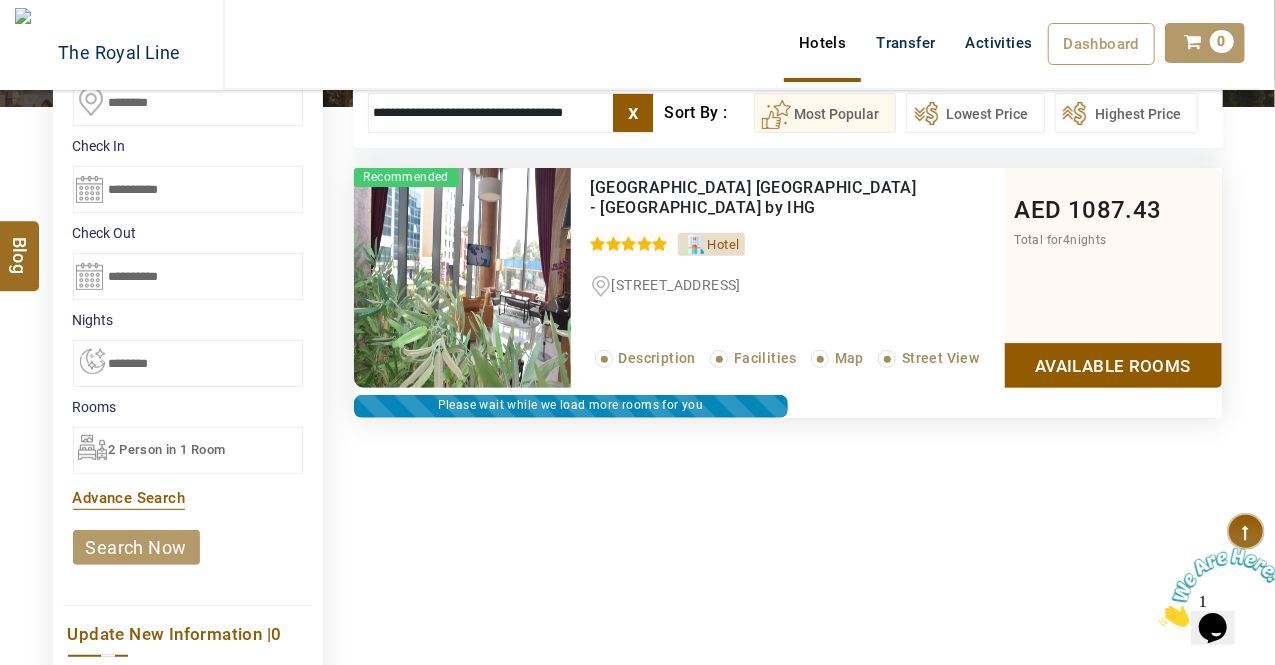 drag, startPoint x: 871, startPoint y: 422, endPoint x: 664, endPoint y: 247, distance: 271.06088 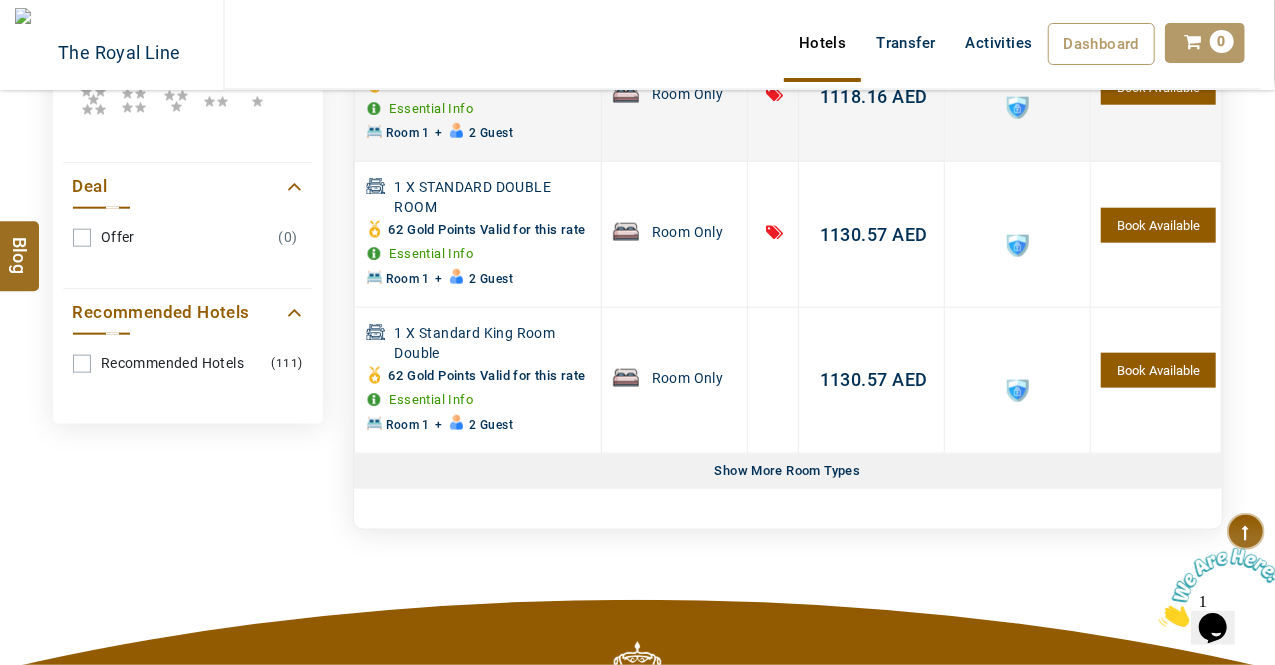 scroll, scrollTop: 1016, scrollLeft: 0, axis: vertical 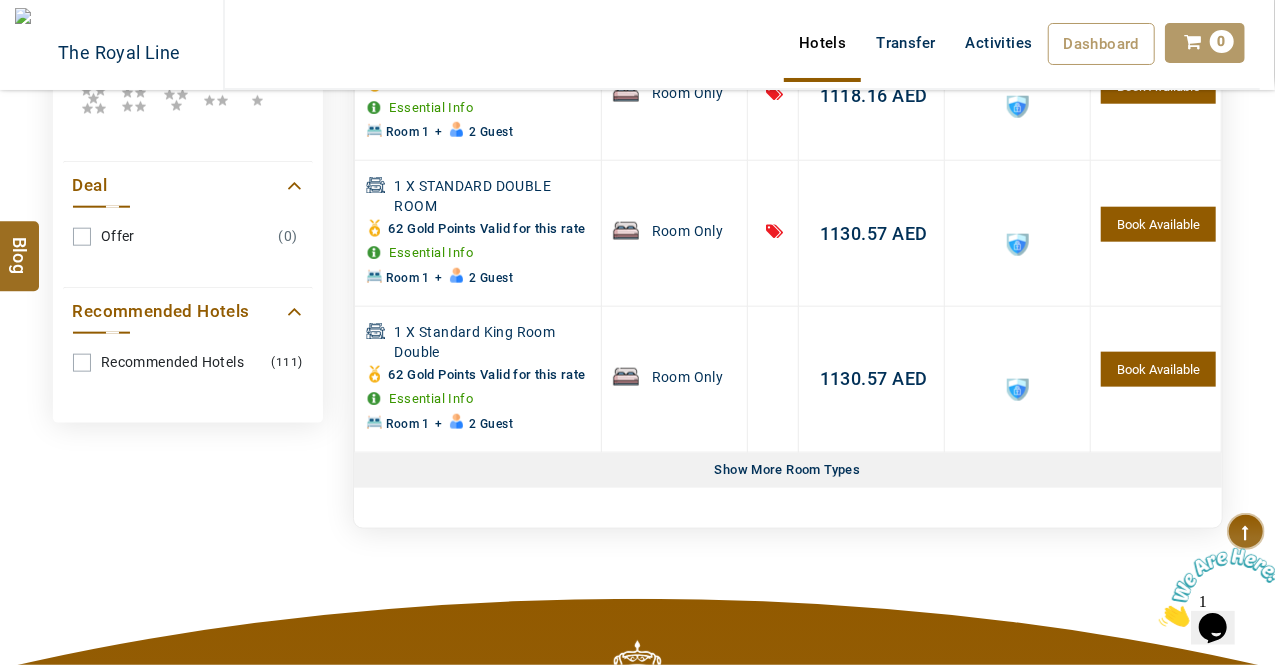 click on "Show More Room Types" at bounding box center (788, 470) 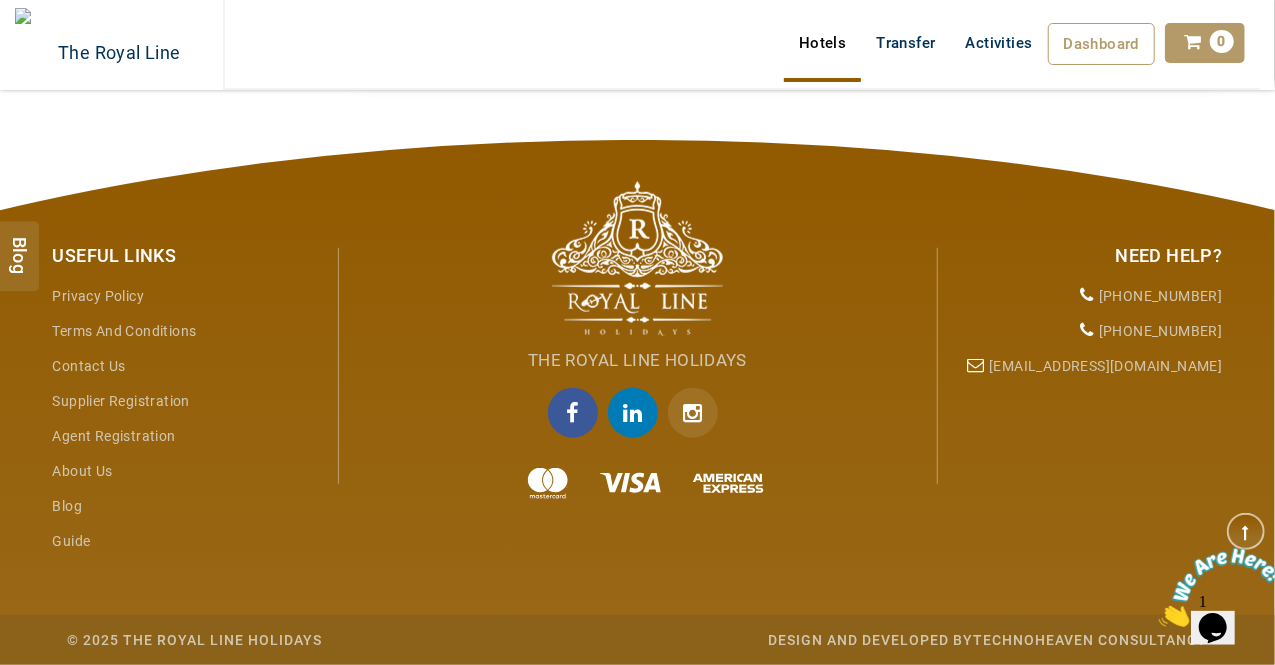 scroll, scrollTop: 44693, scrollLeft: 0, axis: vertical 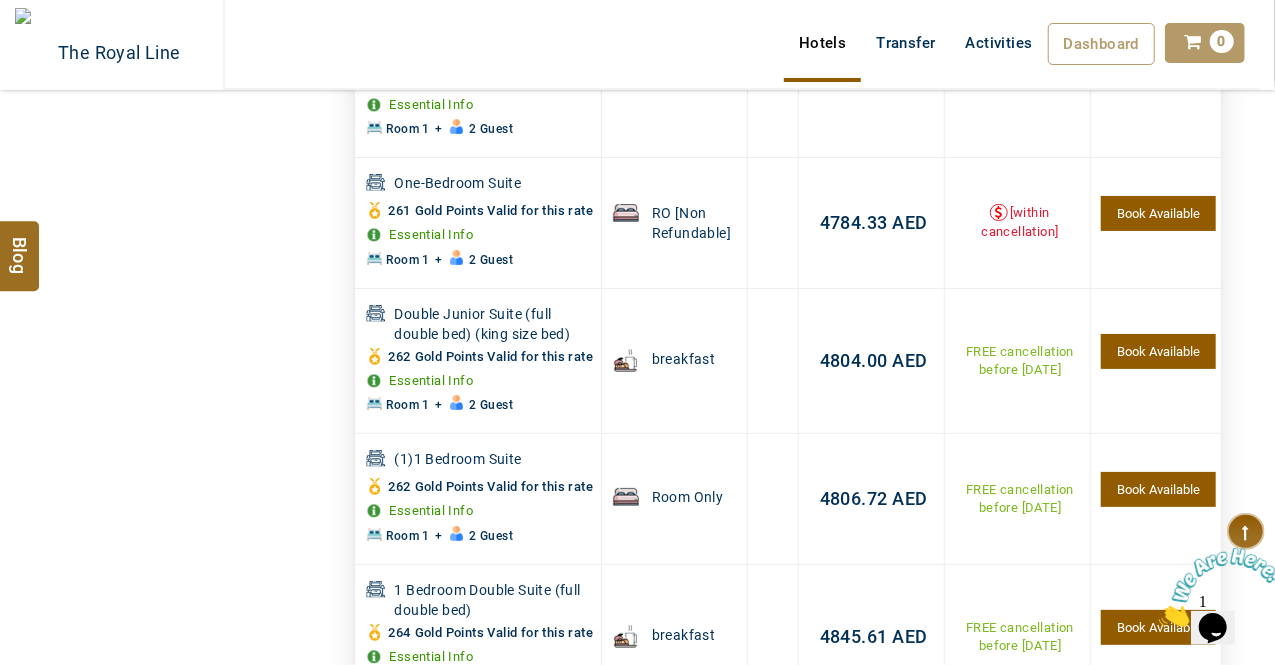 drag, startPoint x: 650, startPoint y: 470, endPoint x: 348, endPoint y: 491, distance: 302.72925 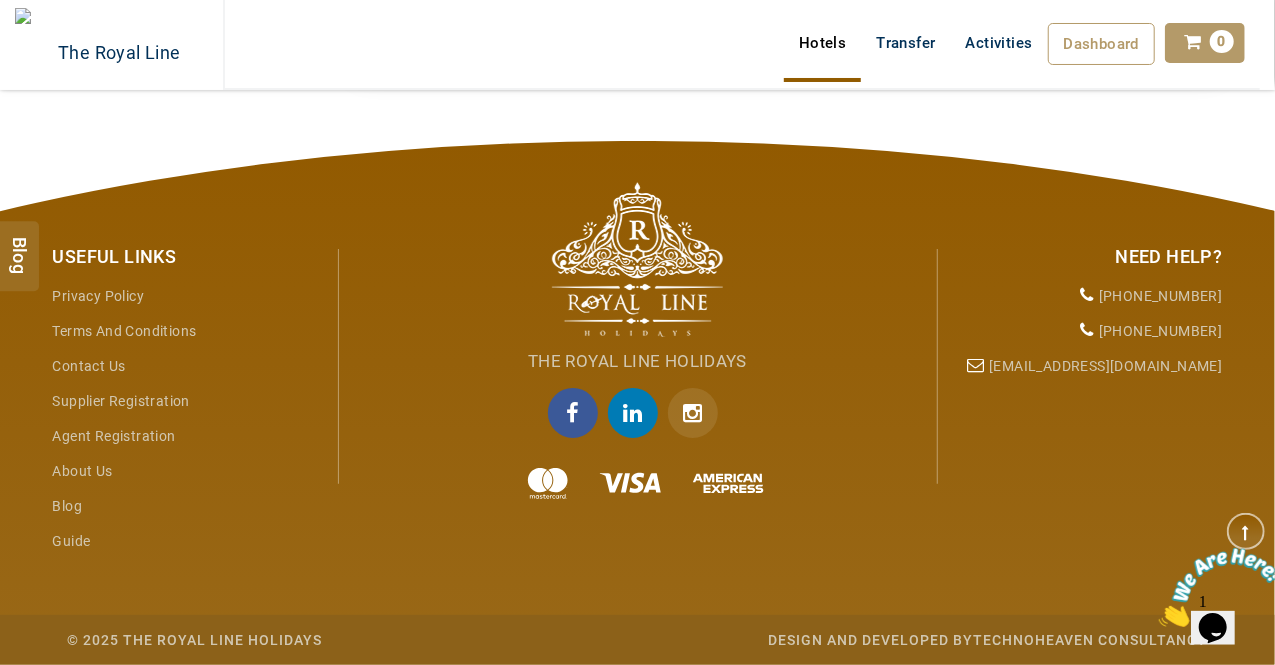scroll, scrollTop: 61632, scrollLeft: 0, axis: vertical 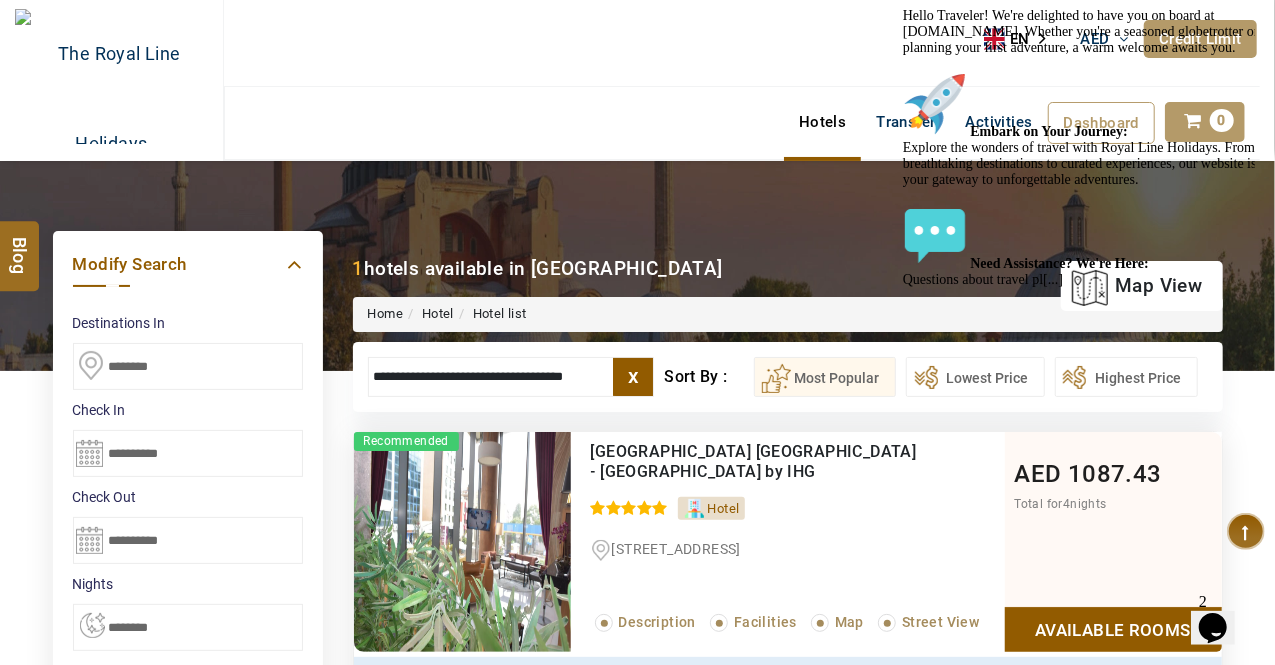 click on "x" at bounding box center [633, 377] 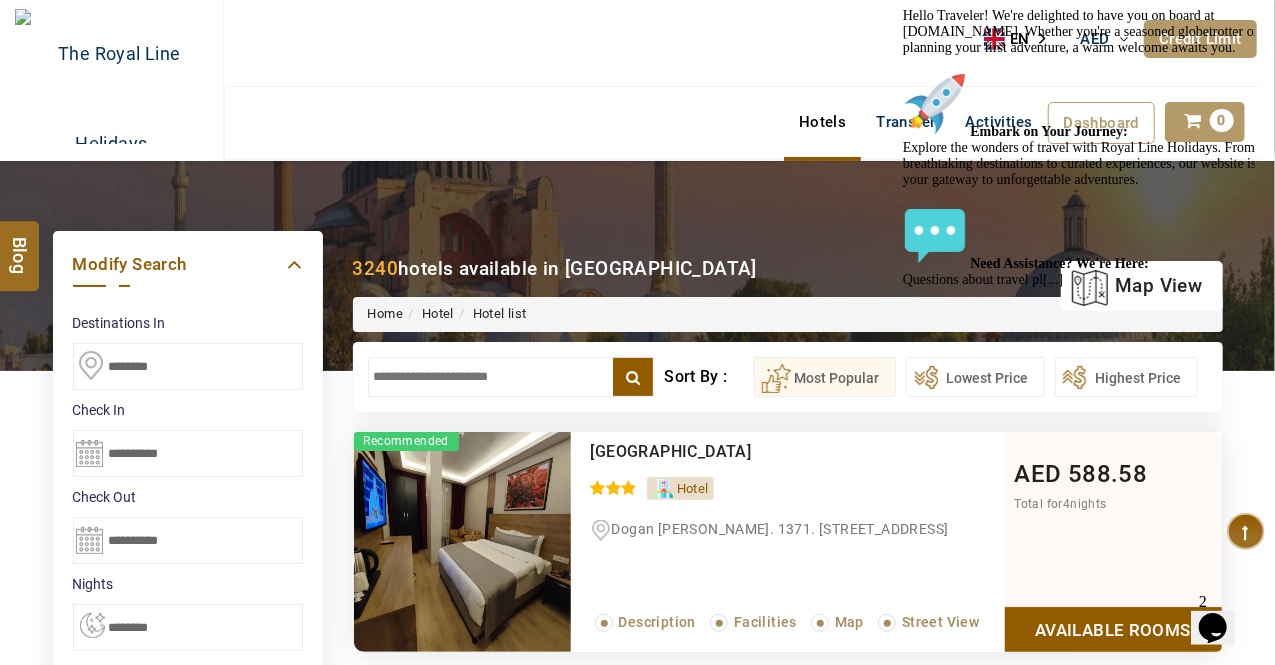 click at bounding box center (511, 377) 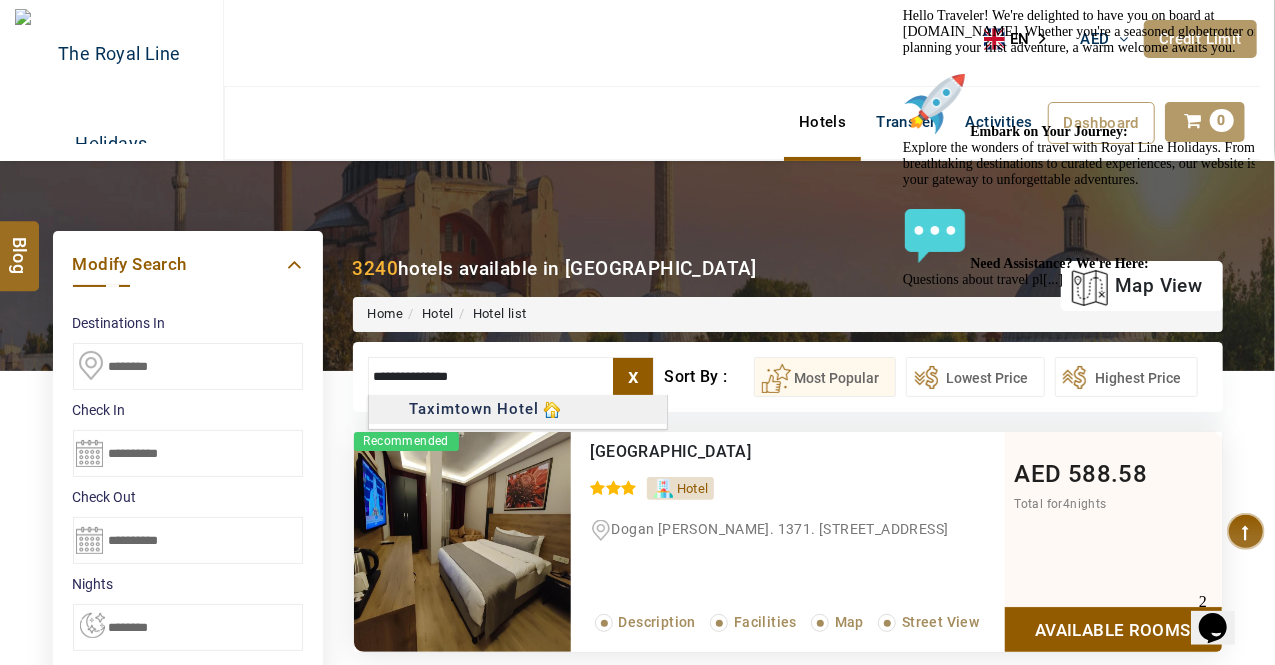 click on "**********" at bounding box center [637, 1137] 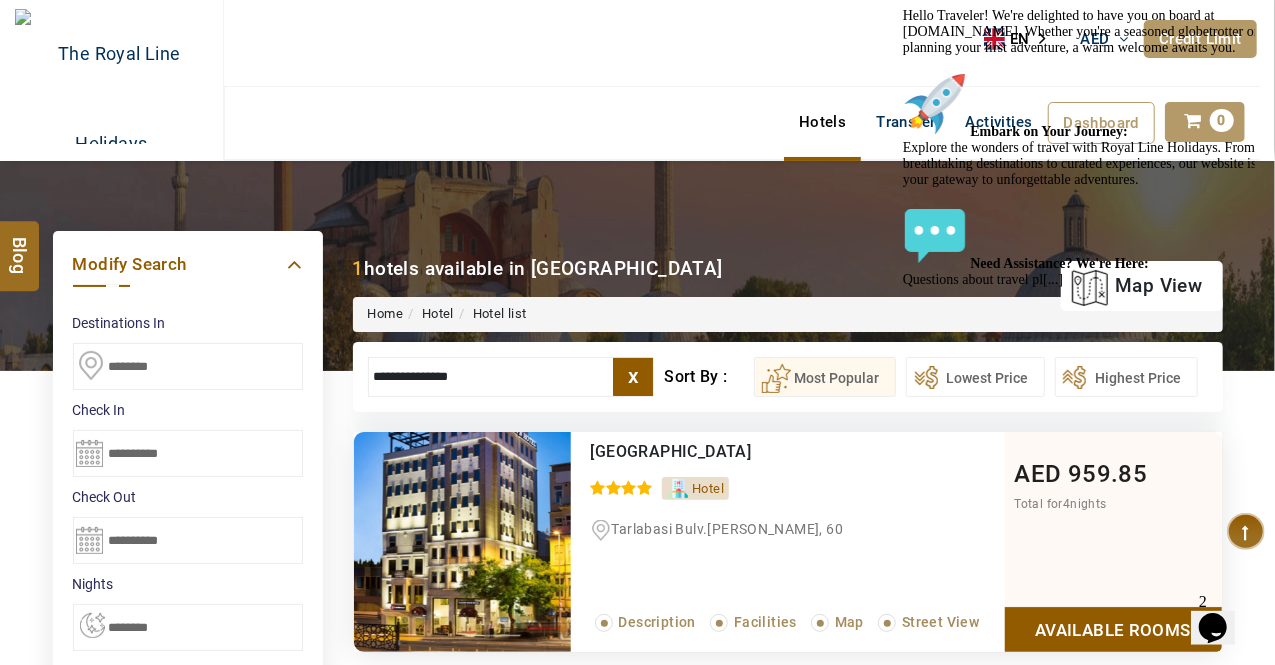 click on "Available Rooms" at bounding box center (1113, 629) 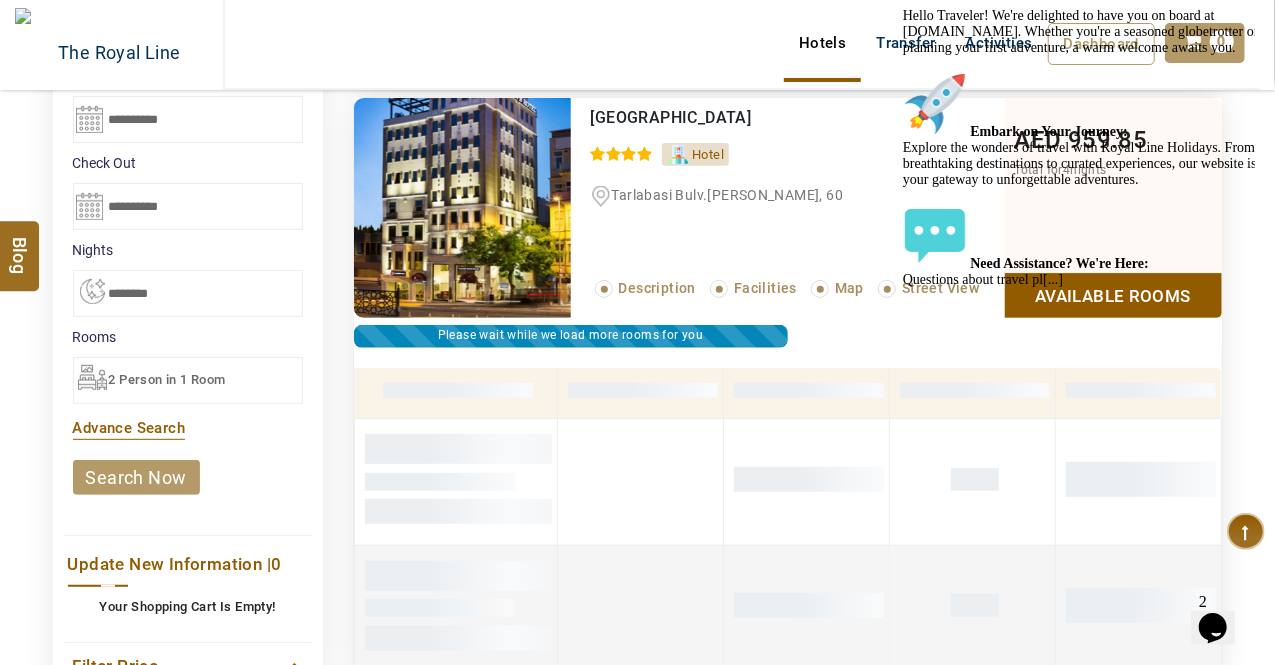 scroll, scrollTop: 0, scrollLeft: 0, axis: both 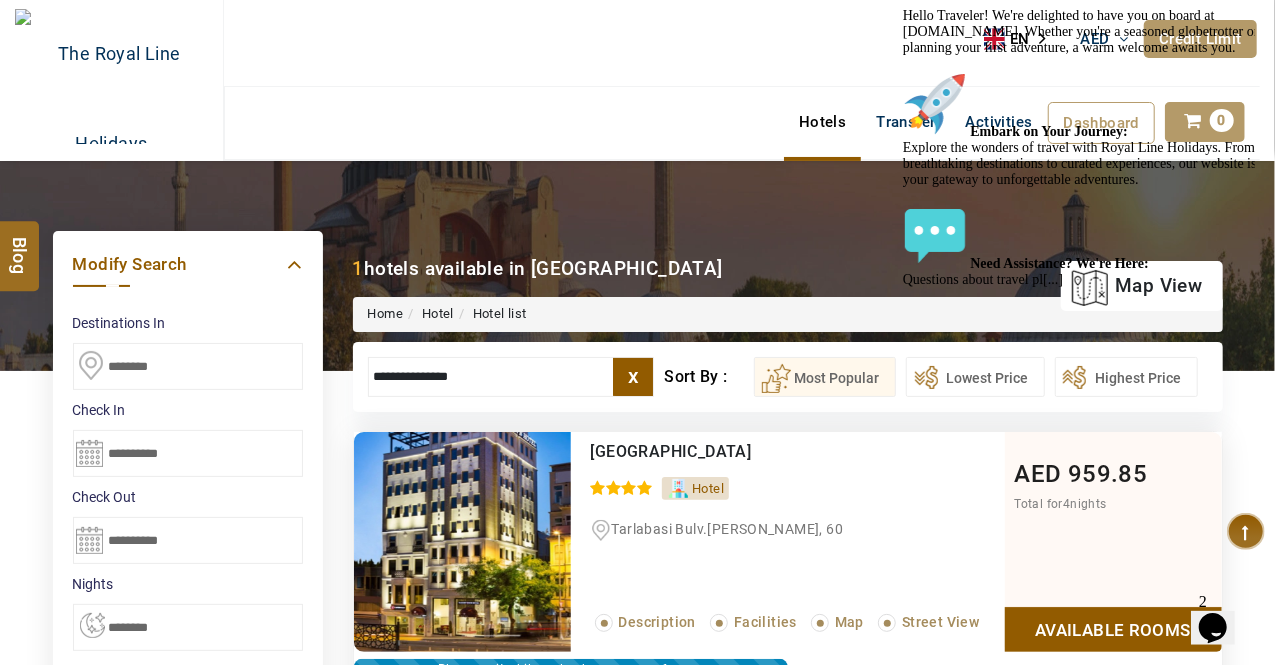 click on "Available Rooms" at bounding box center [1113, 629] 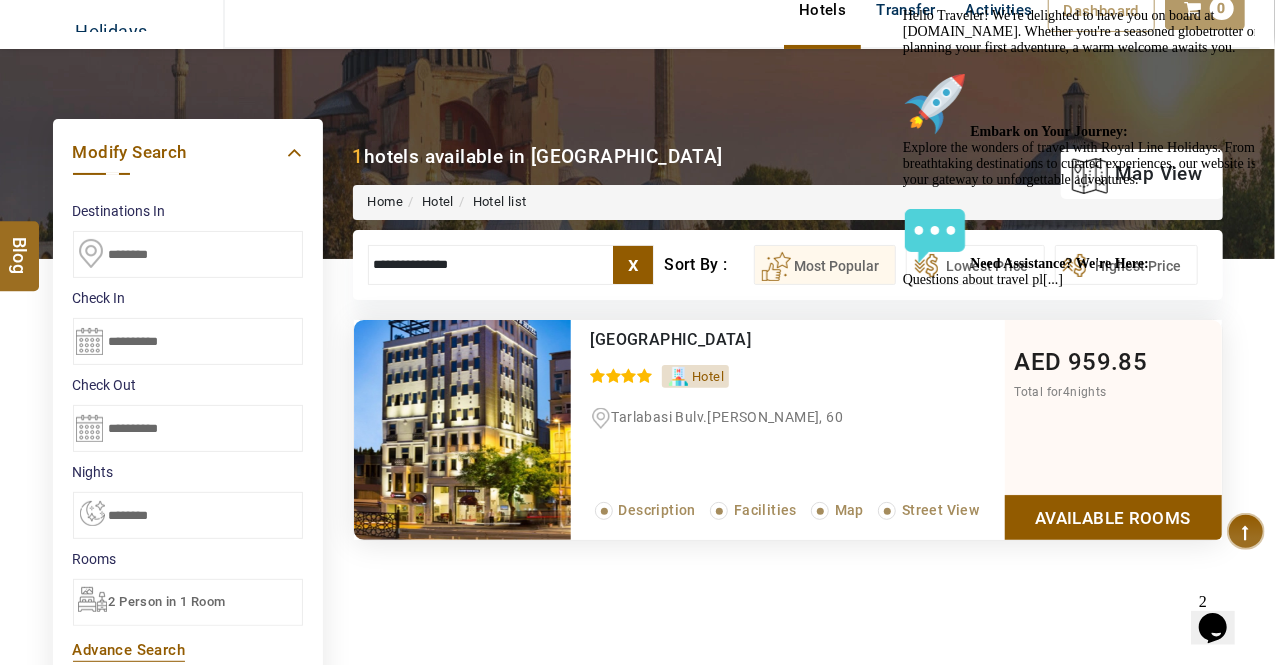 scroll, scrollTop: 0, scrollLeft: 0, axis: both 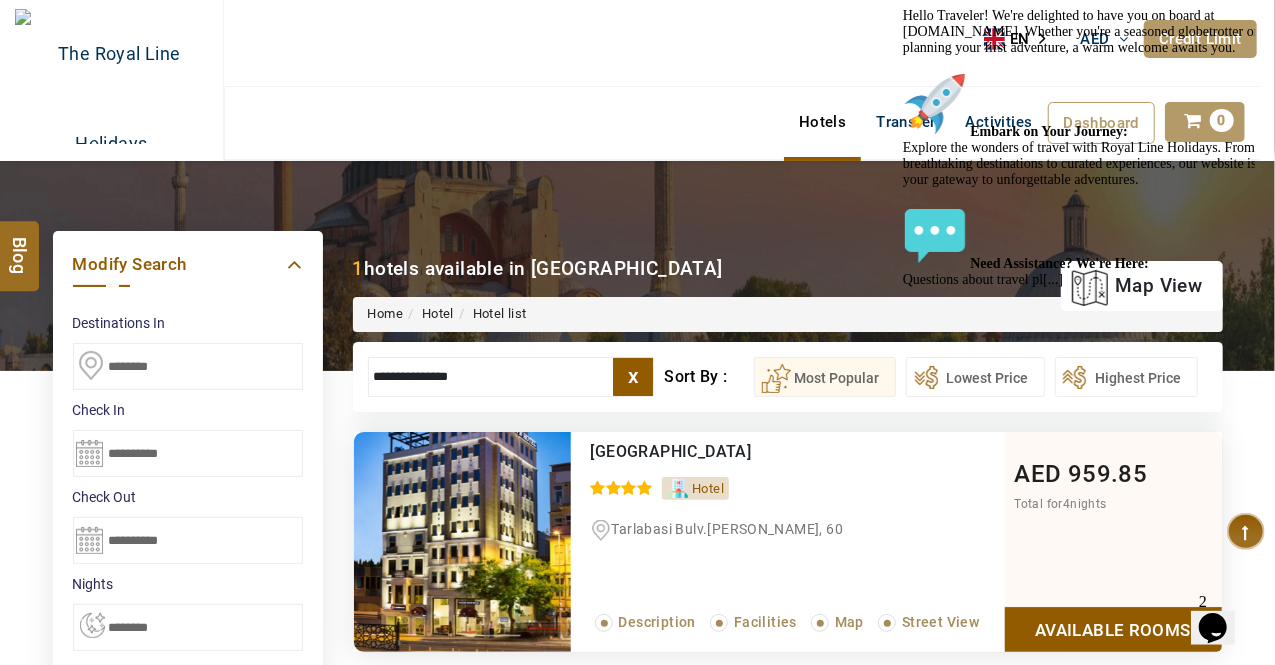 click on "Available Rooms" at bounding box center [1113, 629] 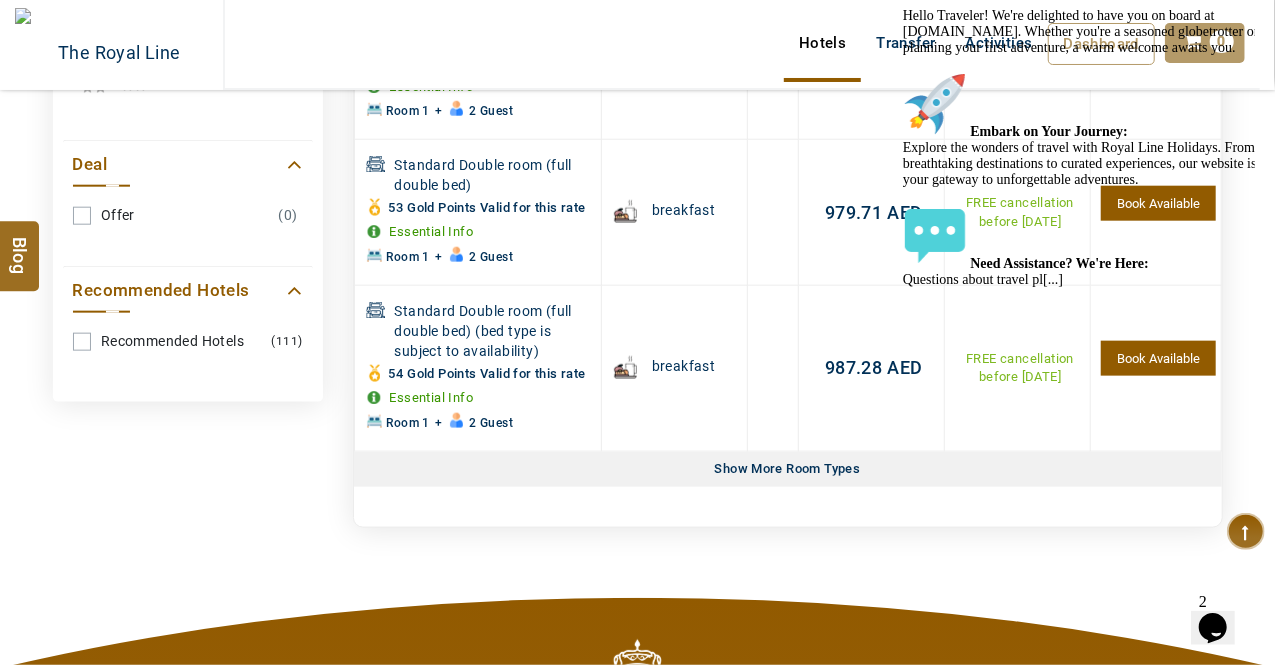 scroll, scrollTop: 1044, scrollLeft: 0, axis: vertical 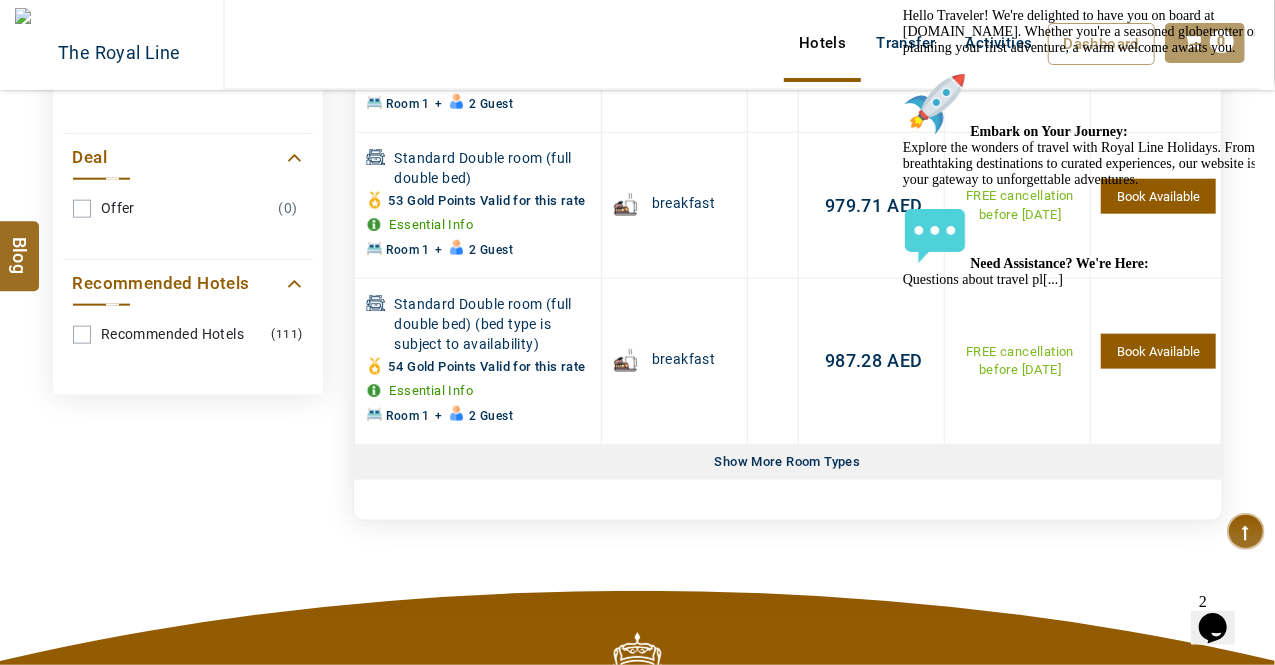 click on "Show More Room Types" at bounding box center [788, 462] 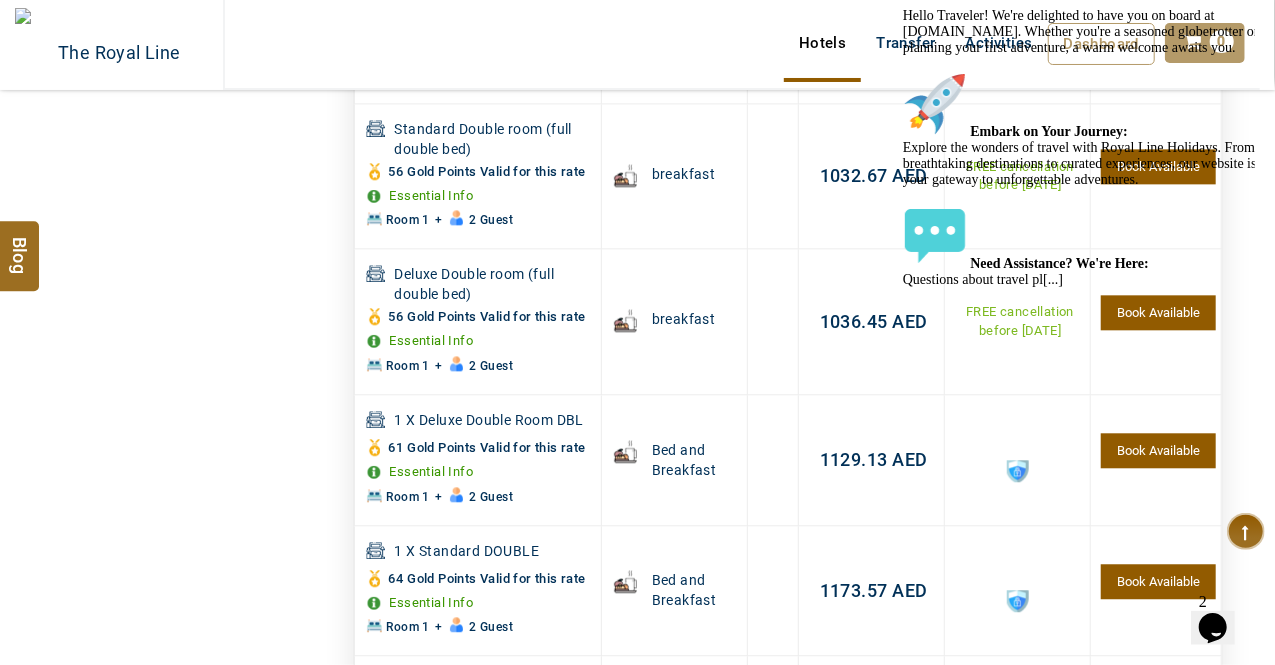 scroll, scrollTop: 2300, scrollLeft: 0, axis: vertical 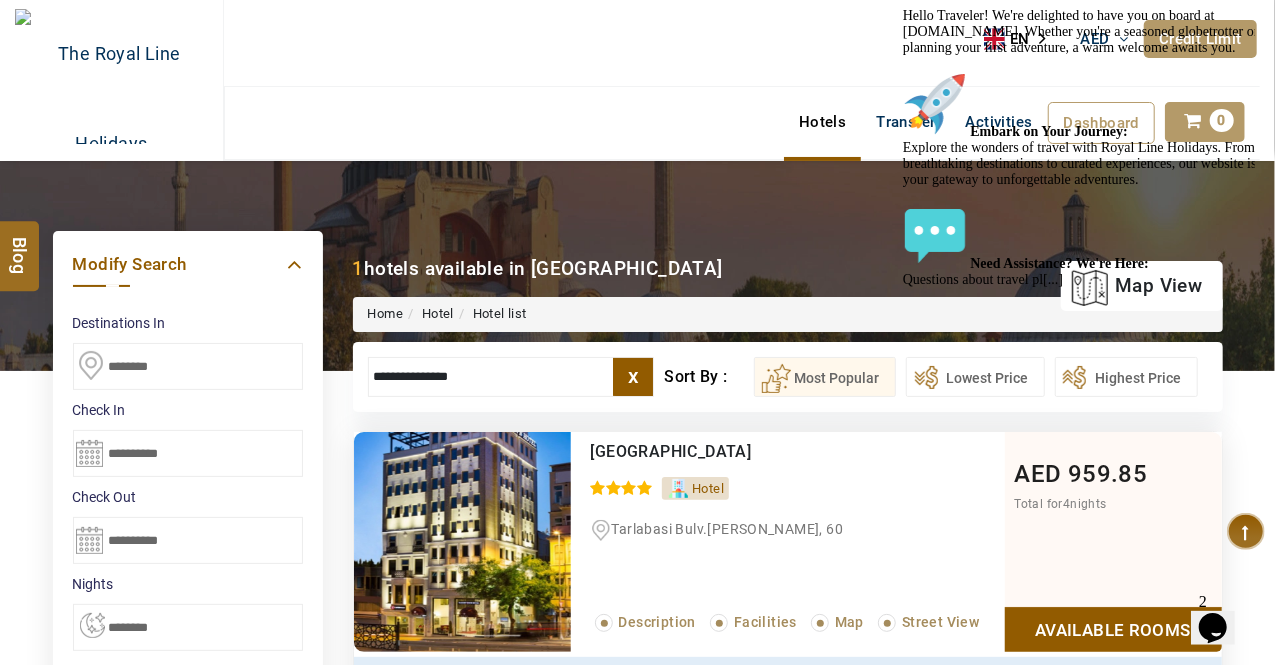 click on "**********" at bounding box center [511, 377] 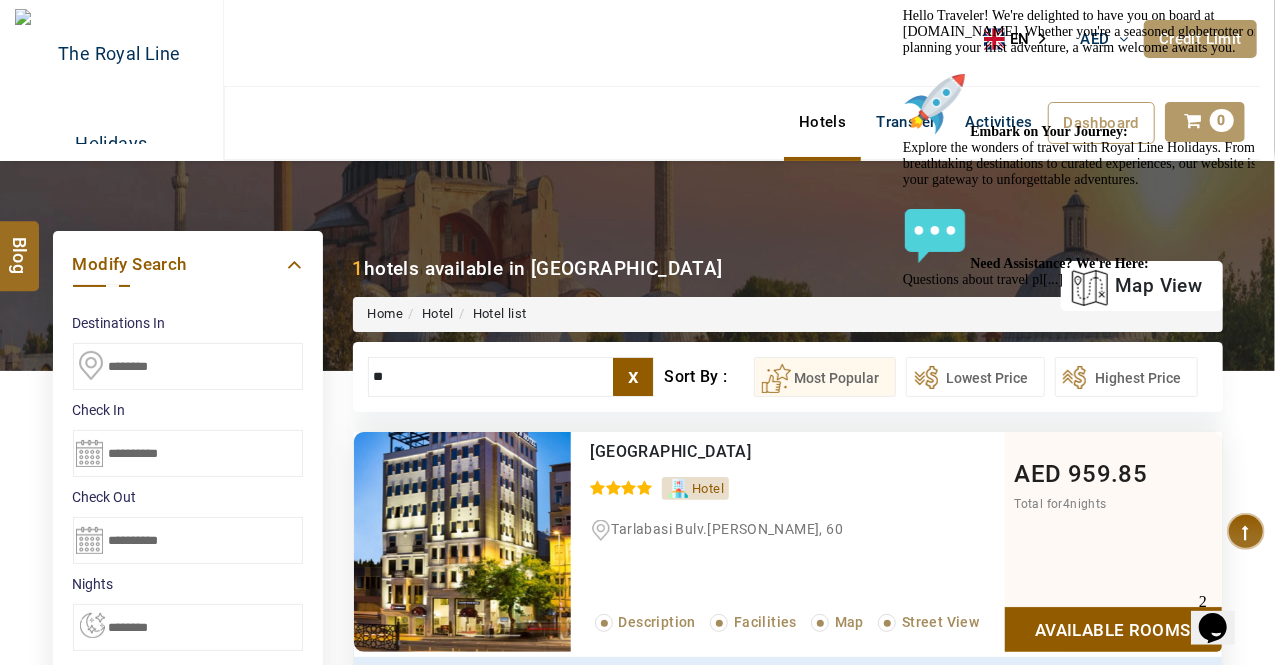type on "*" 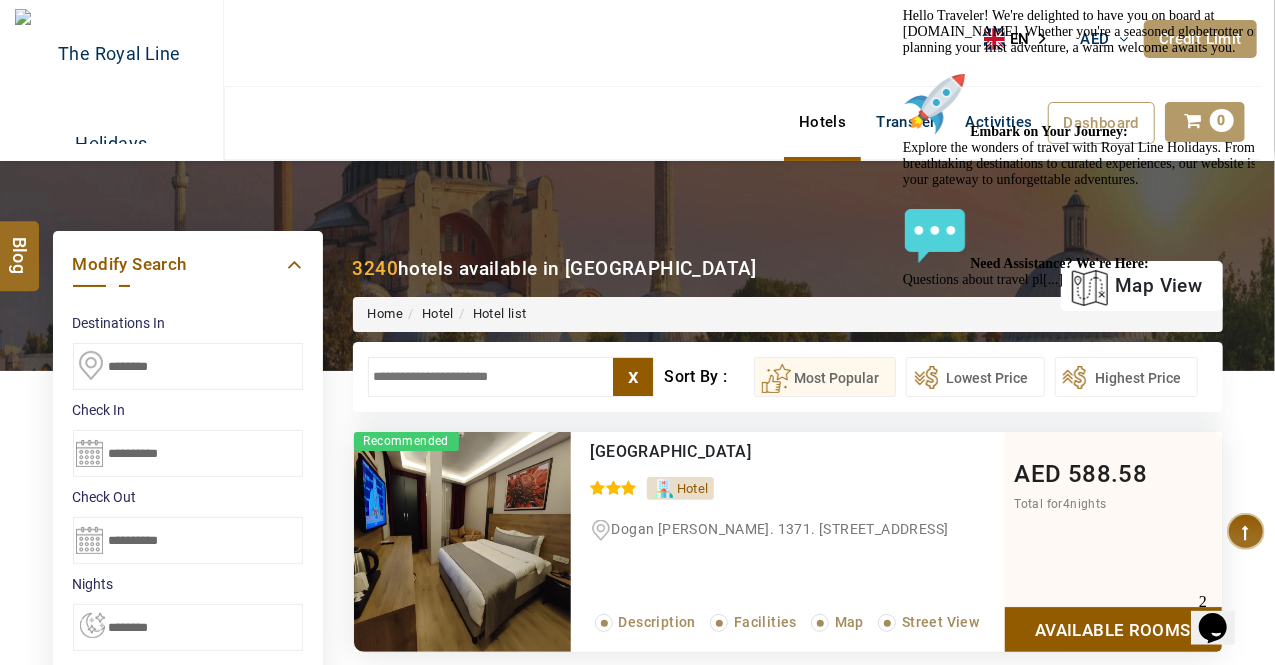 paste on "**********" 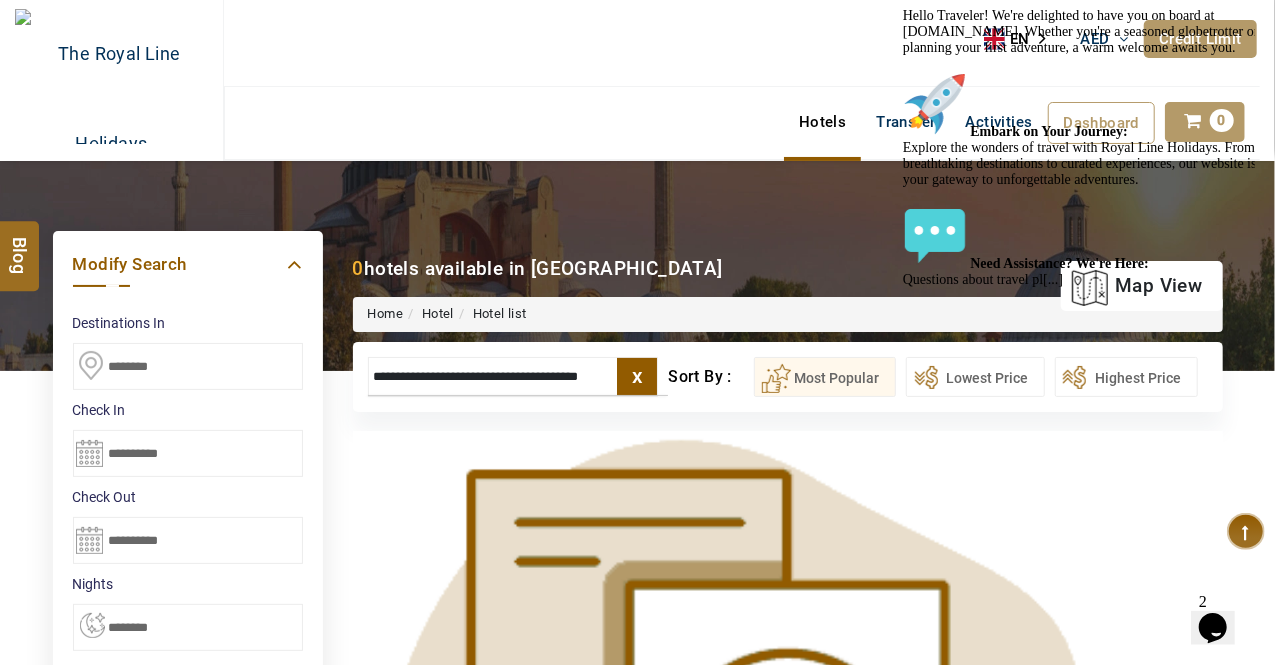 scroll, scrollTop: 0, scrollLeft: 0, axis: both 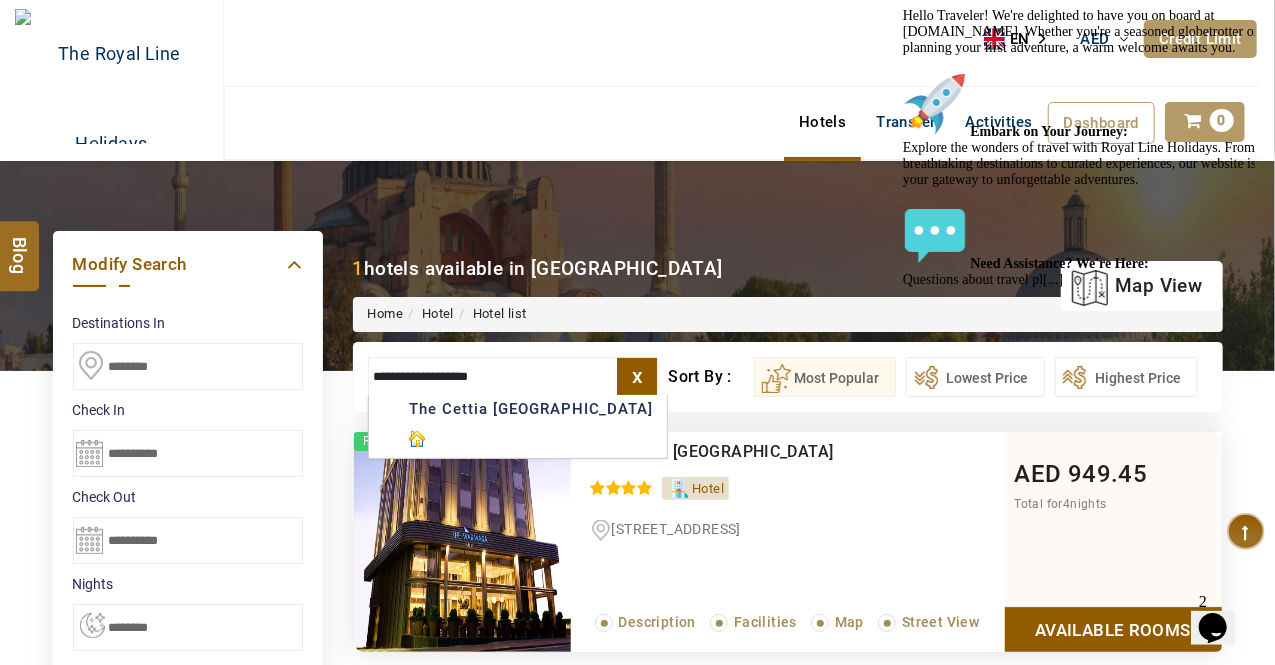 type on "**********" 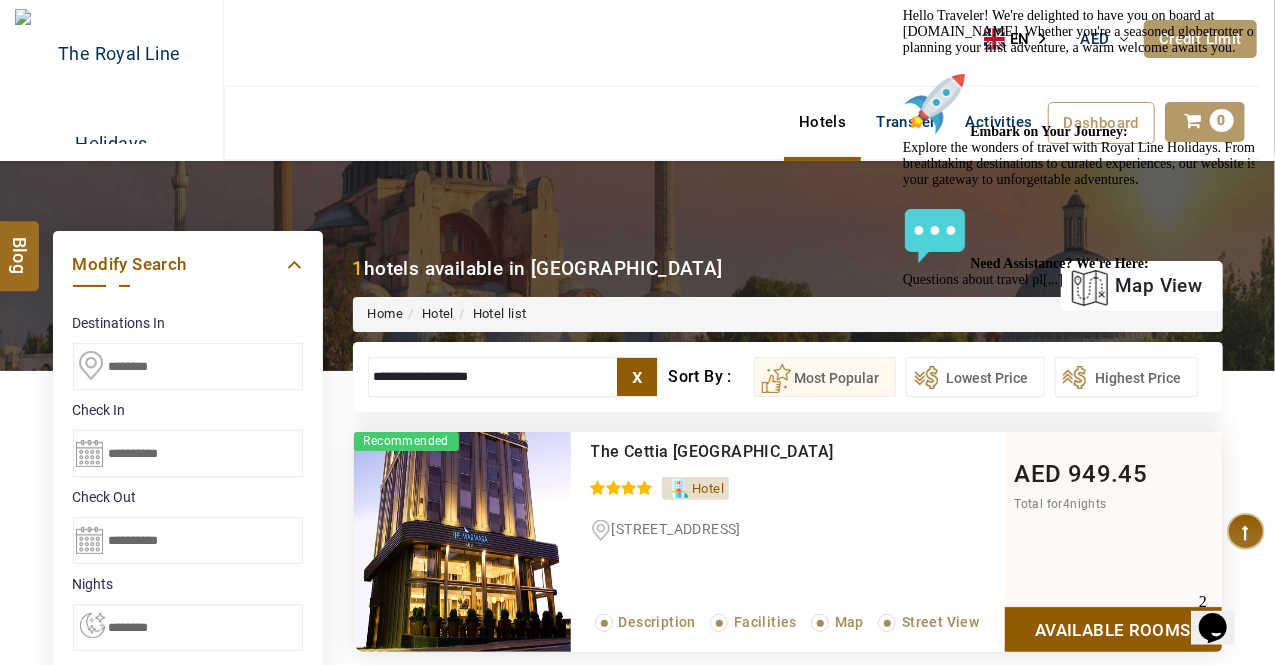 click on "Available Rooms" at bounding box center (1113, 629) 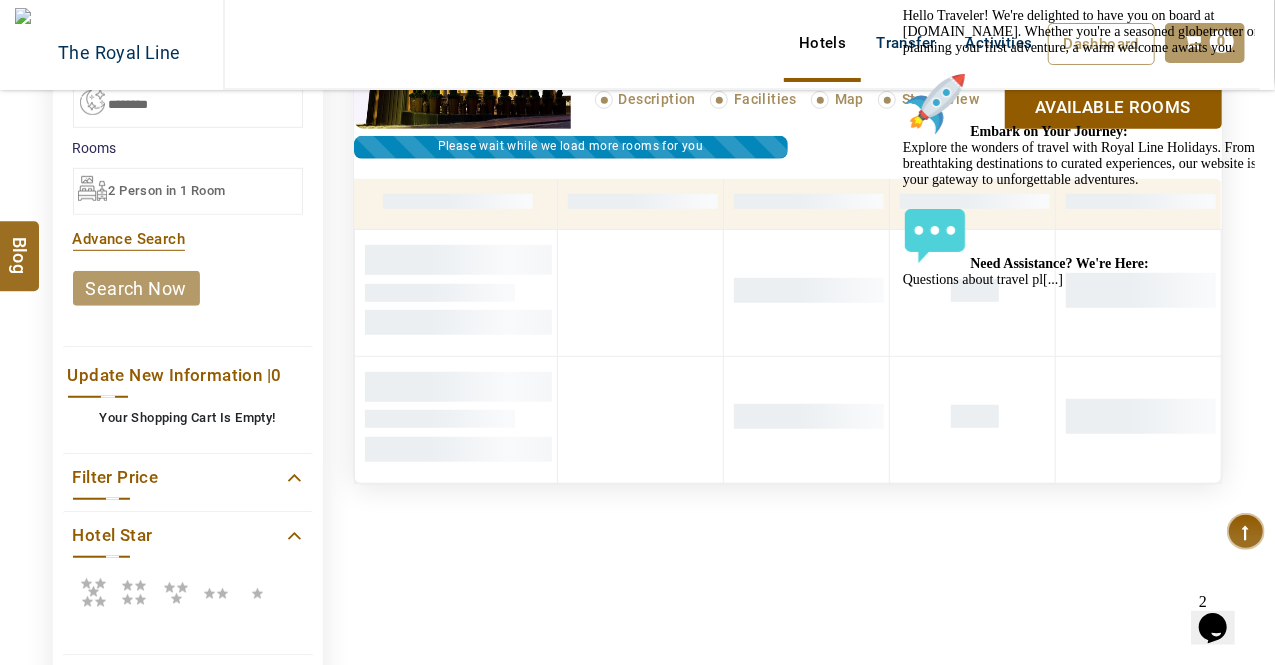 scroll, scrollTop: 599, scrollLeft: 0, axis: vertical 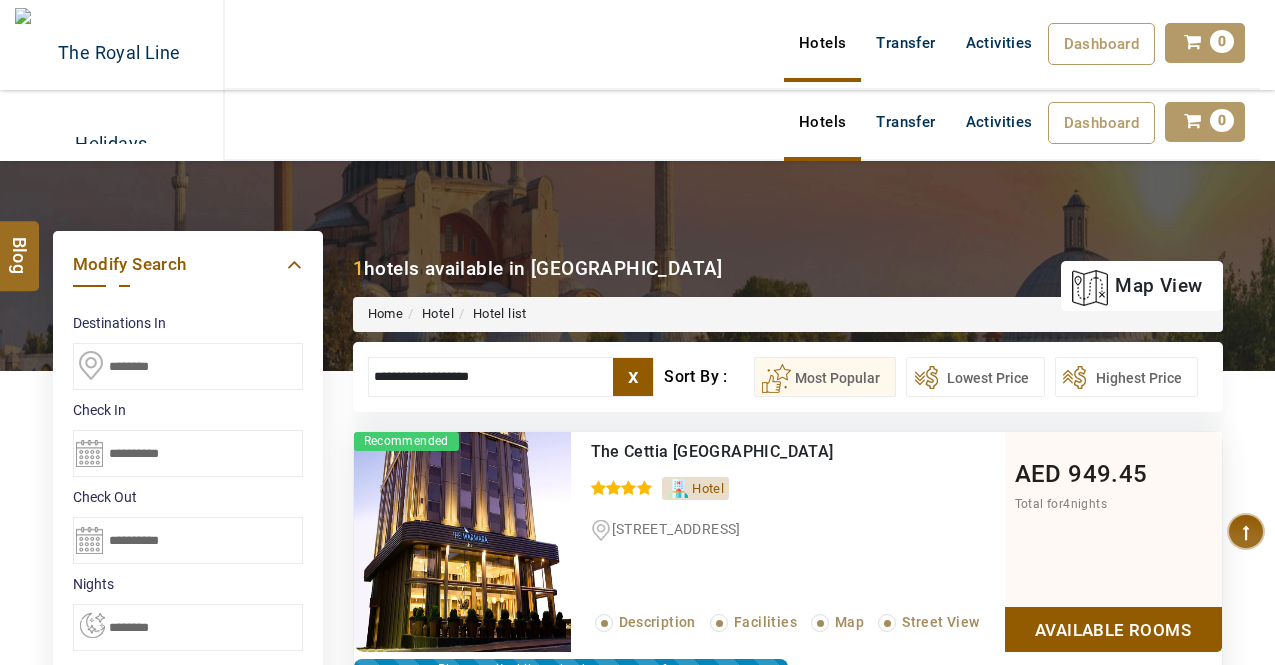 select on "*" 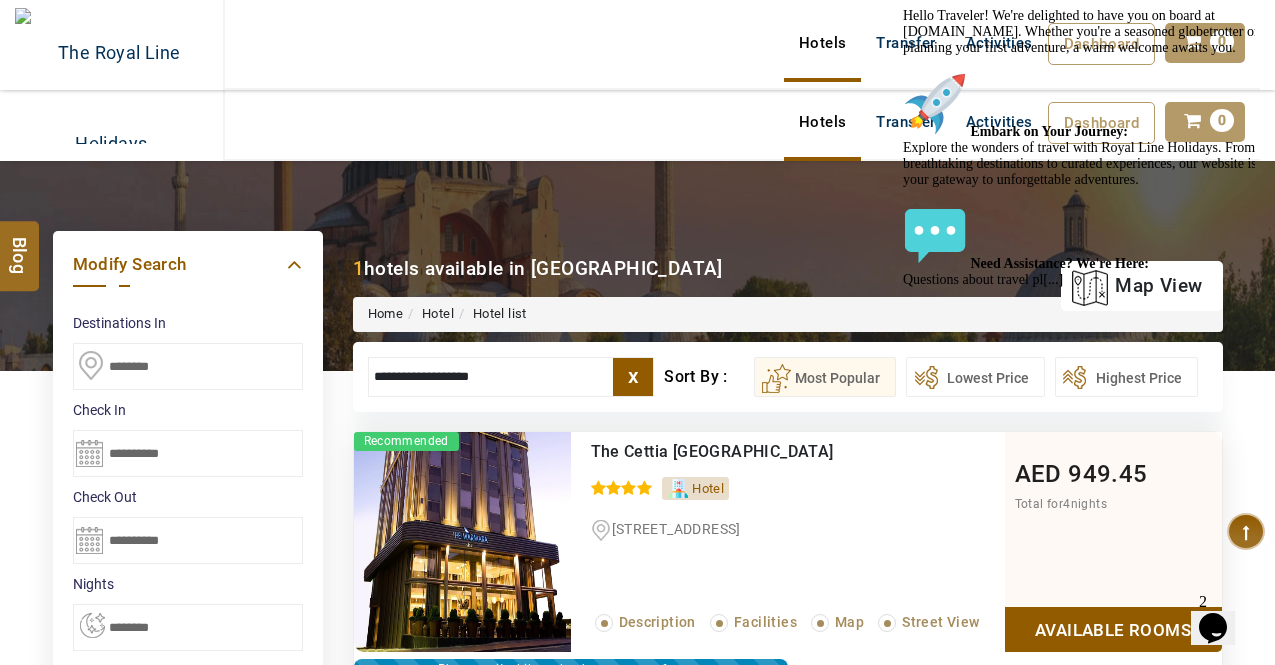 scroll, scrollTop: 534, scrollLeft: 0, axis: vertical 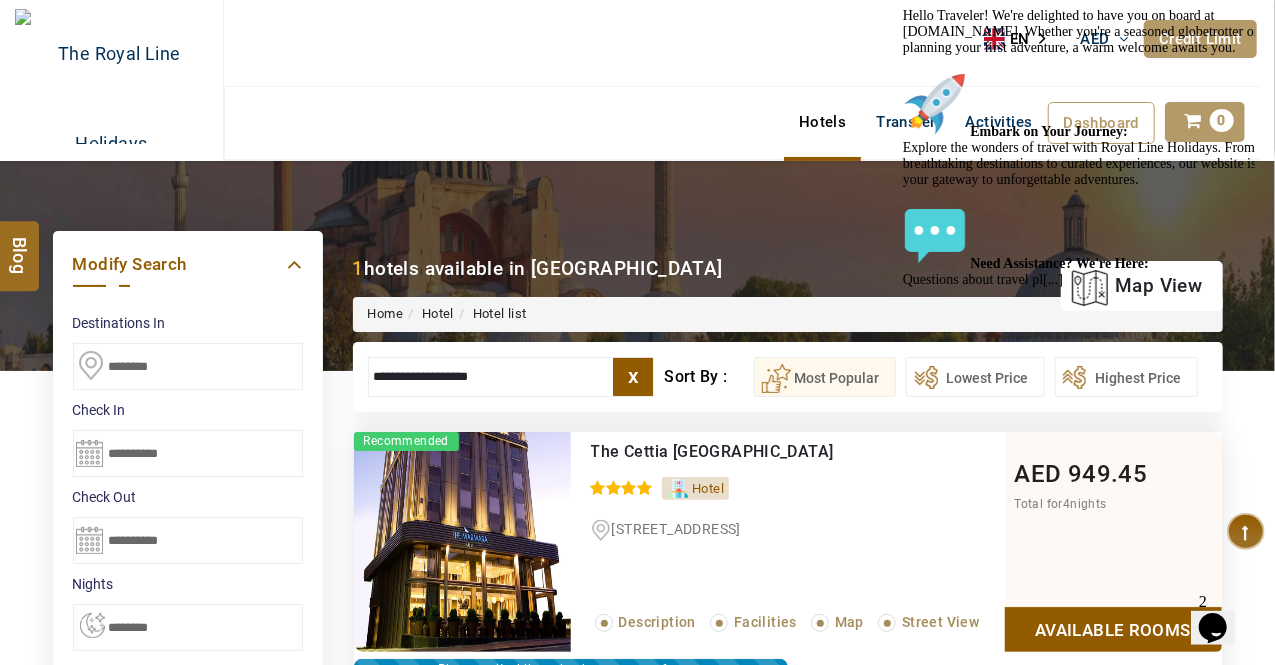 click on "Available Rooms" at bounding box center [1113, 629] 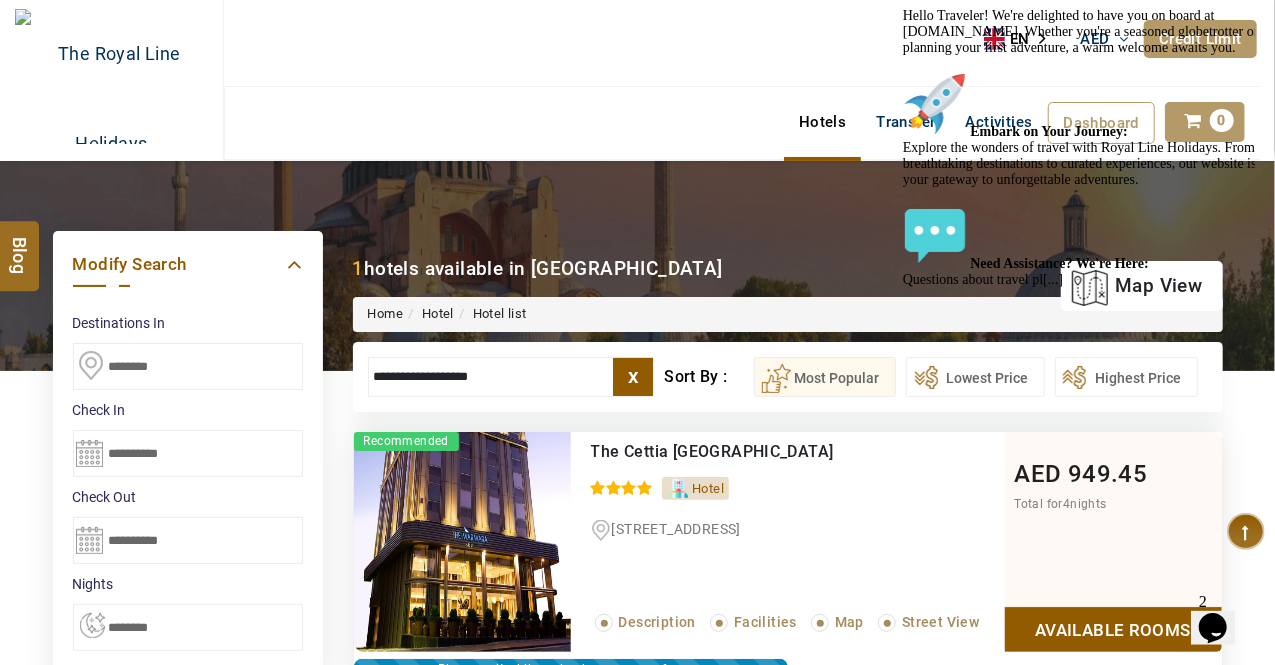click on "Available Rooms" at bounding box center [1113, 629] 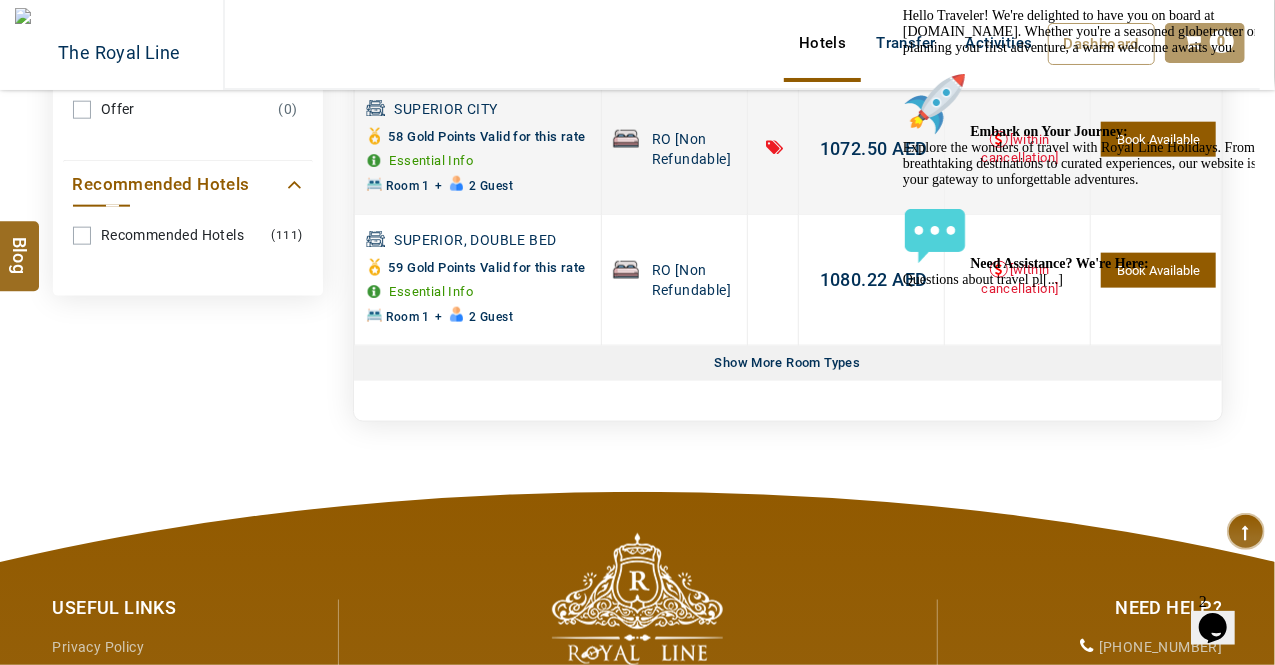 scroll, scrollTop: 1241, scrollLeft: 0, axis: vertical 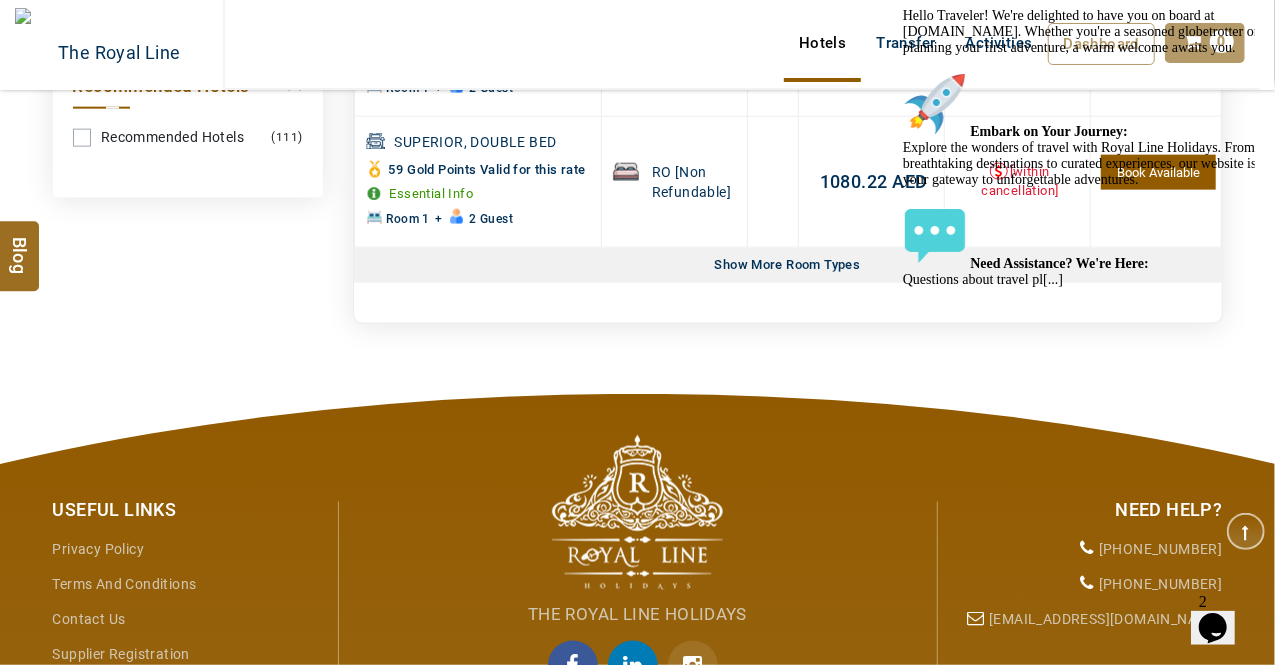 click on "Show More Room Types" at bounding box center [788, 265] 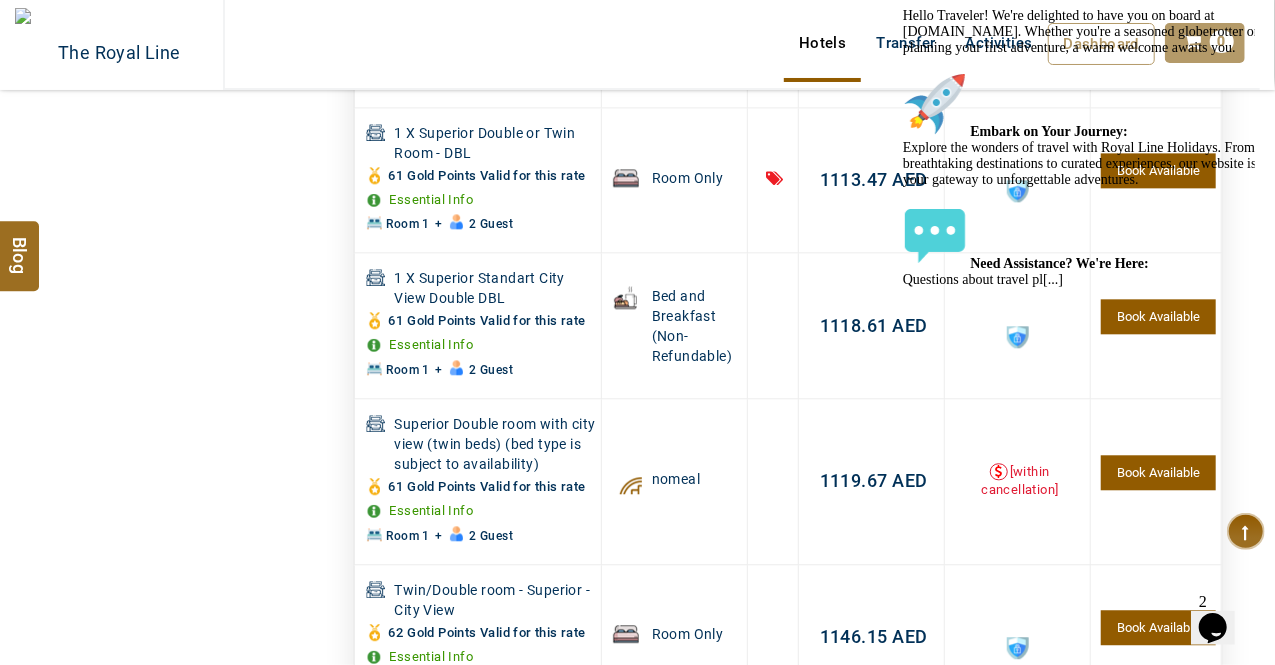 scroll, scrollTop: 2260, scrollLeft: 0, axis: vertical 